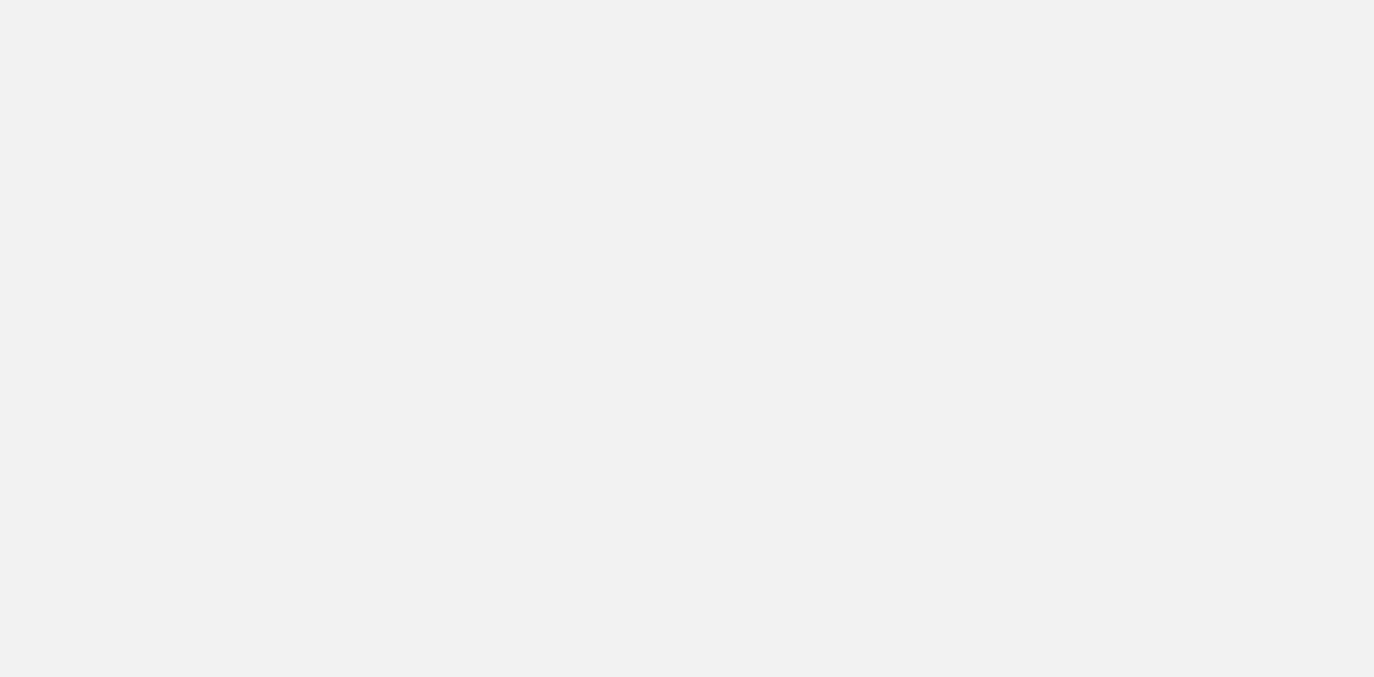 scroll, scrollTop: 0, scrollLeft: 0, axis: both 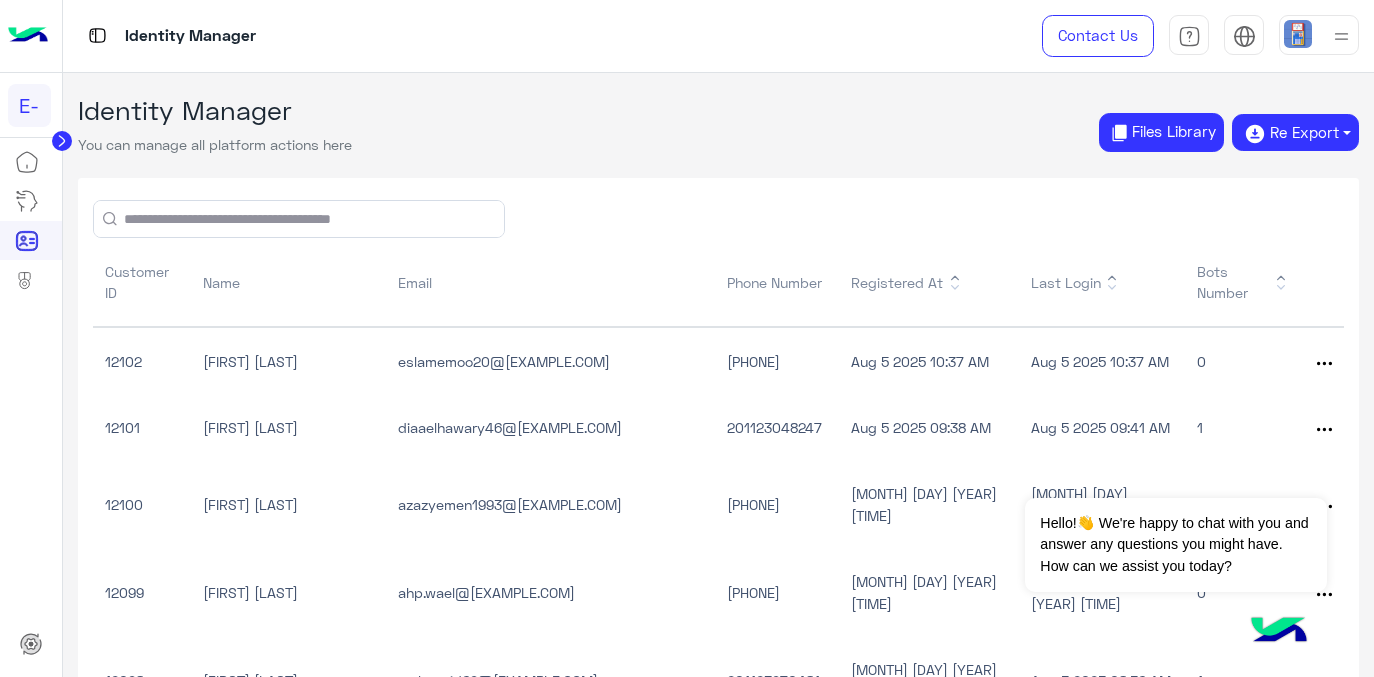 click 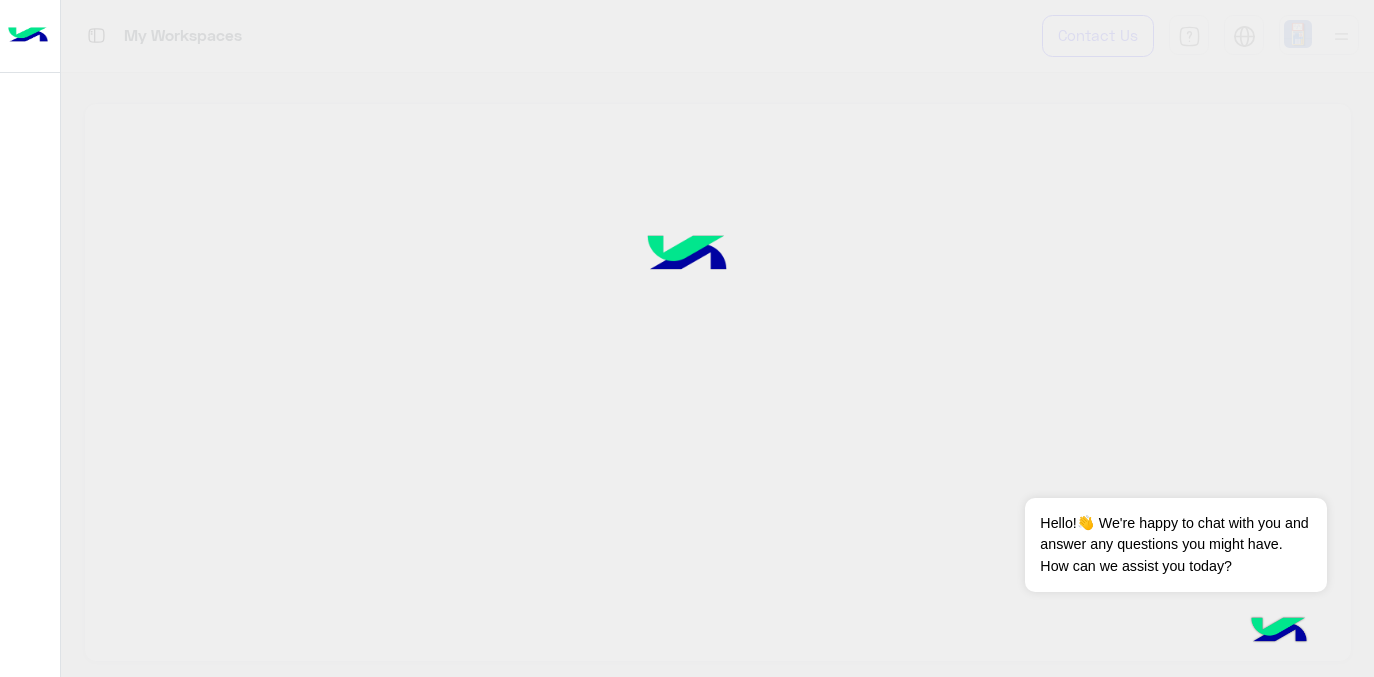 click 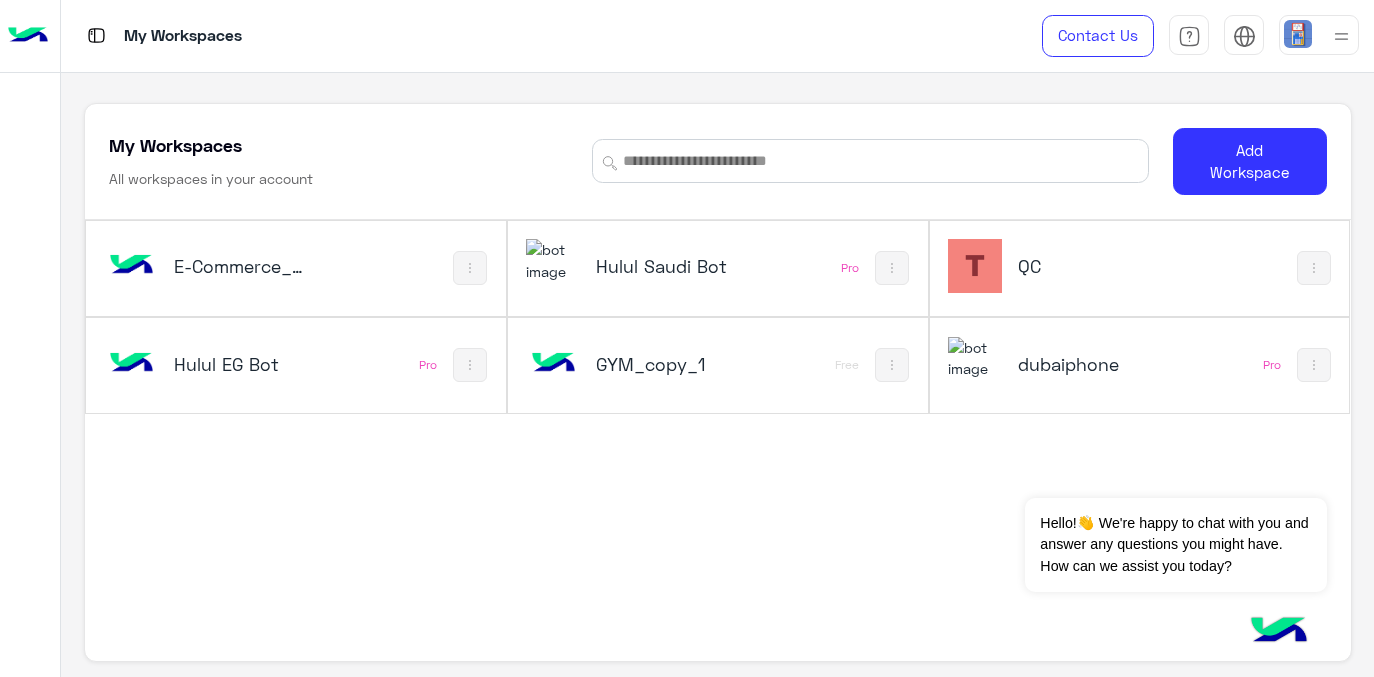 click at bounding box center [1298, 34] 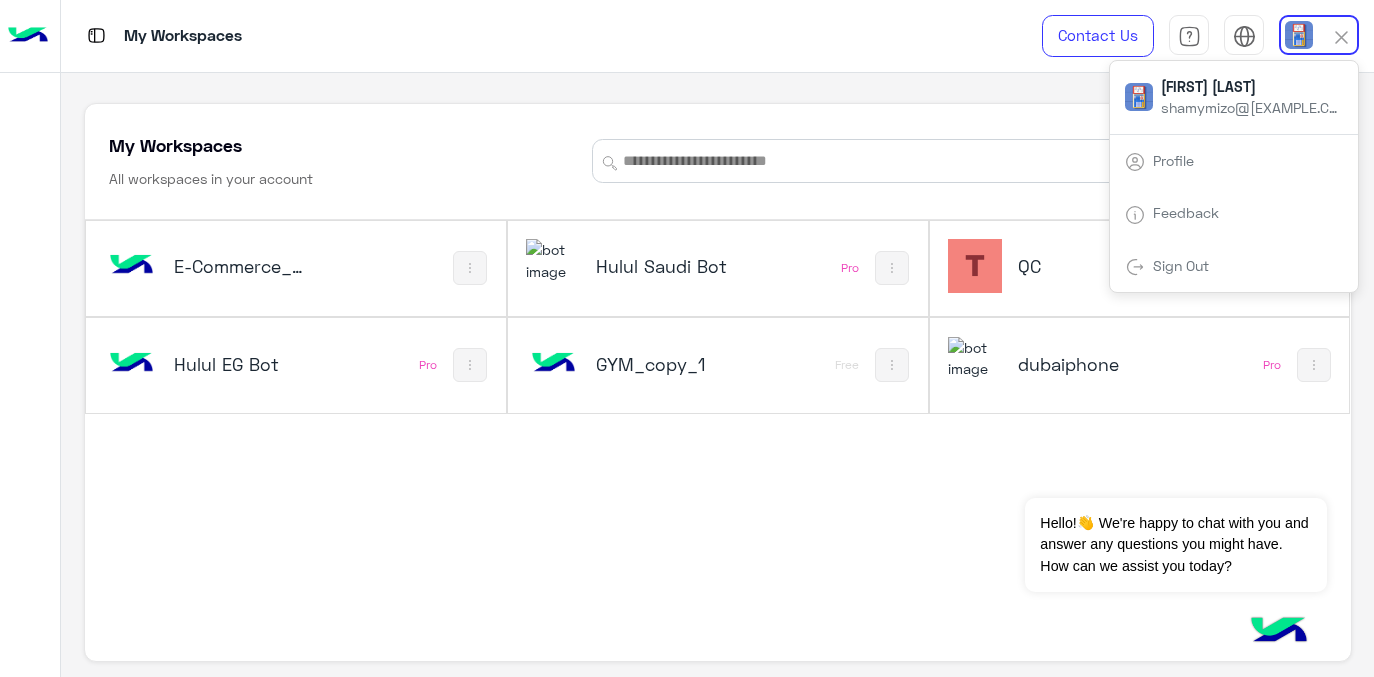 click on "E-Commerce_copy_1   Hulul Saudi Bot   Pro    QC   Hulul EG Bot   Pro    GYM_copy_1   Free   dubaiphone   Pro" 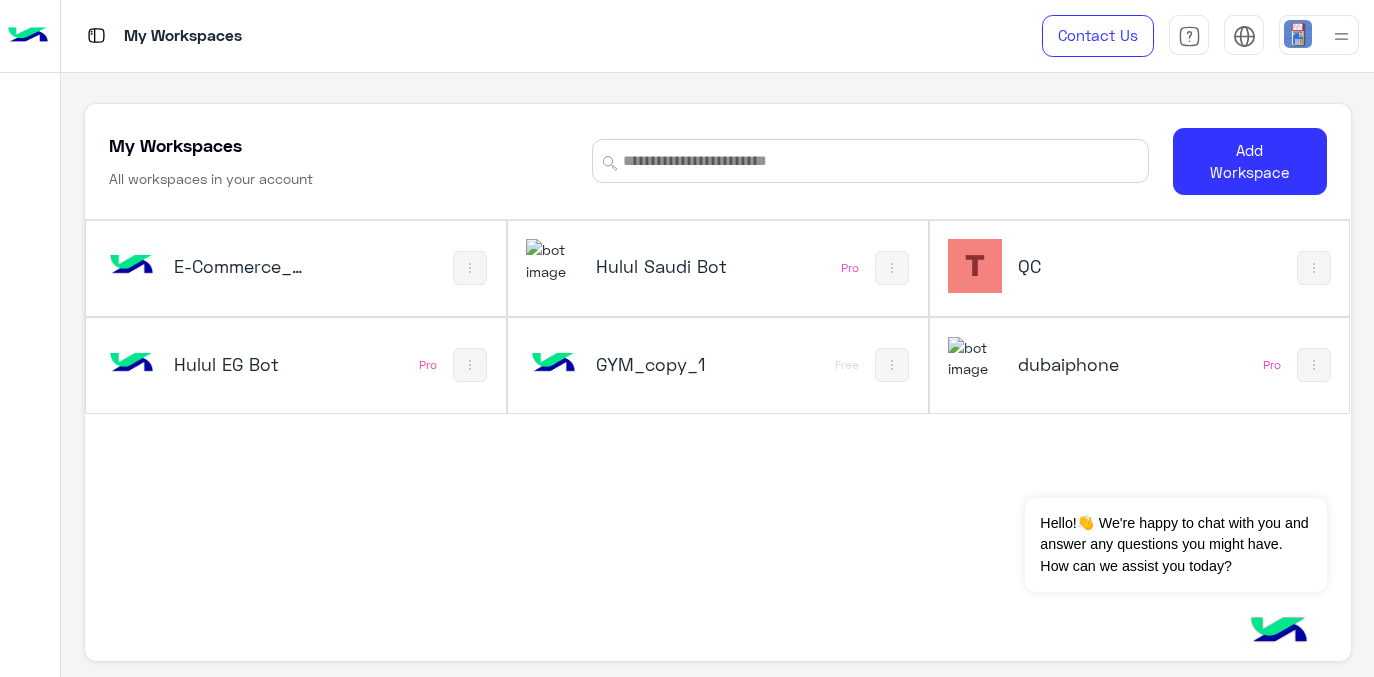 click on "Hulul Saudi Bot" at bounding box center [665, 266] 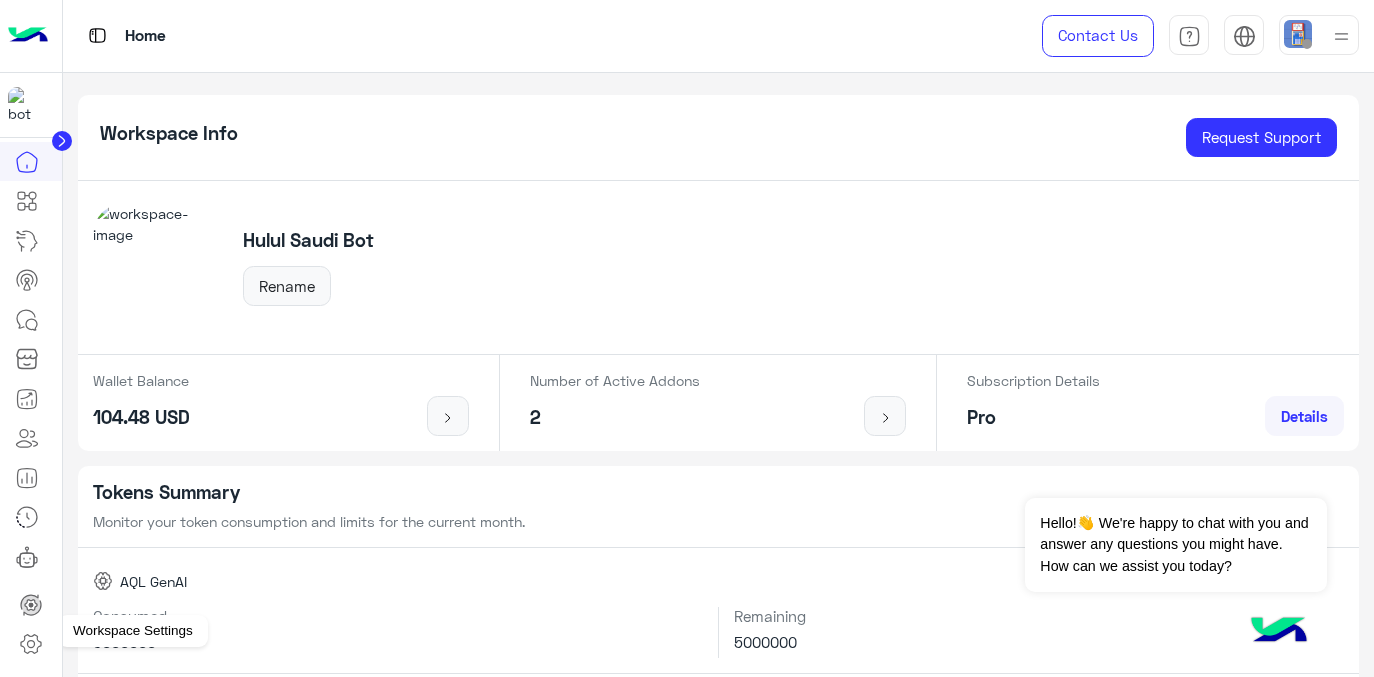 click 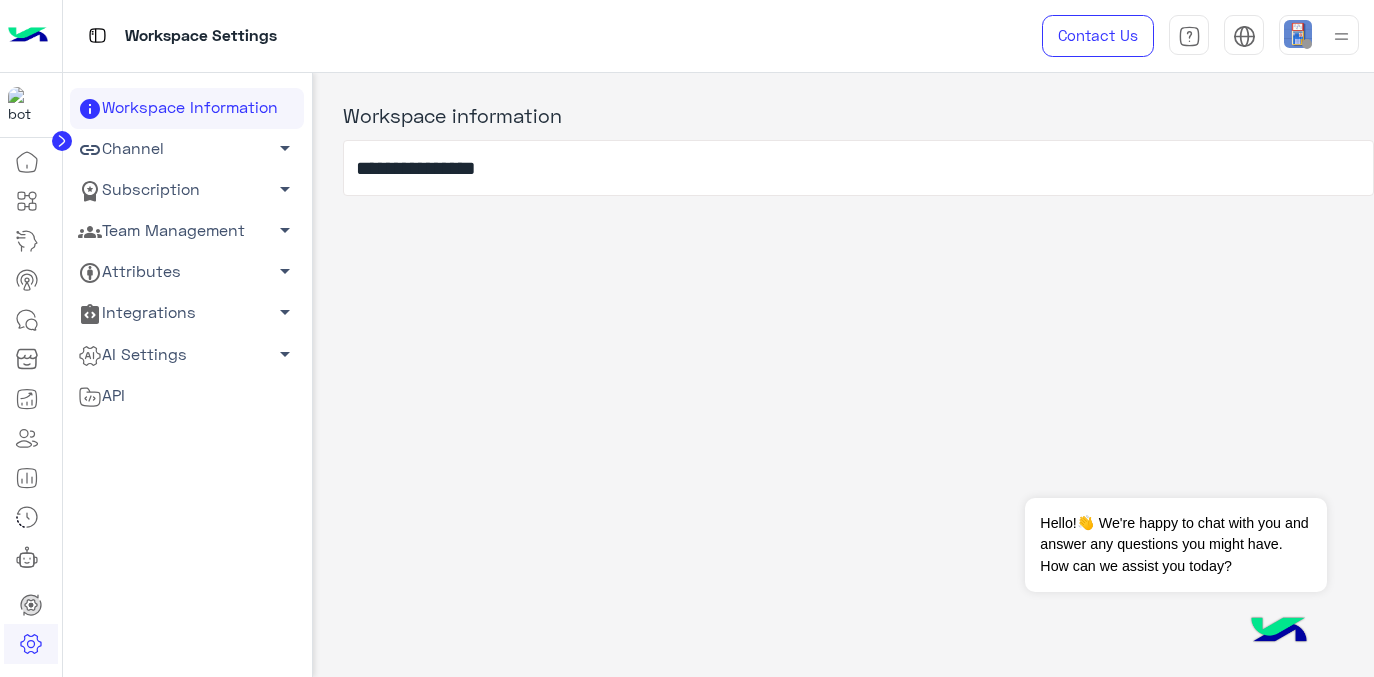 click on "Integrations   arrow_drop_down" 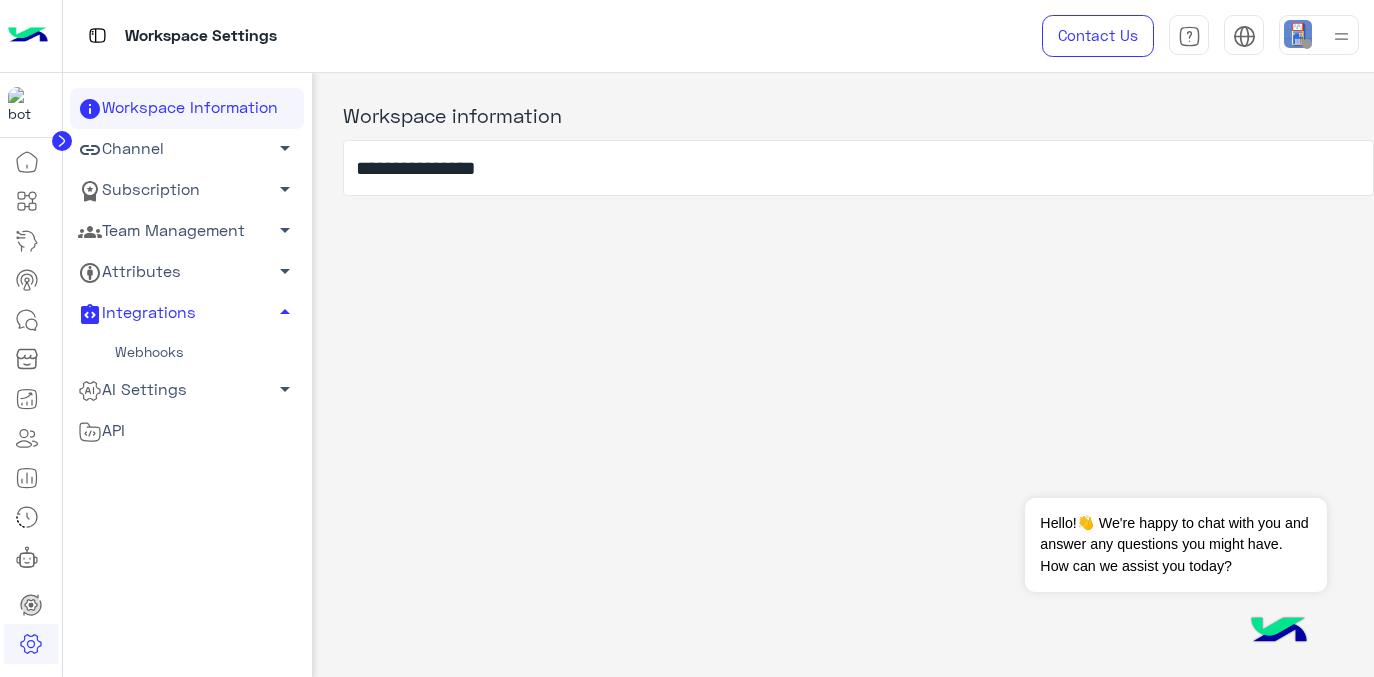click on "Channel   arrow_drop_down" 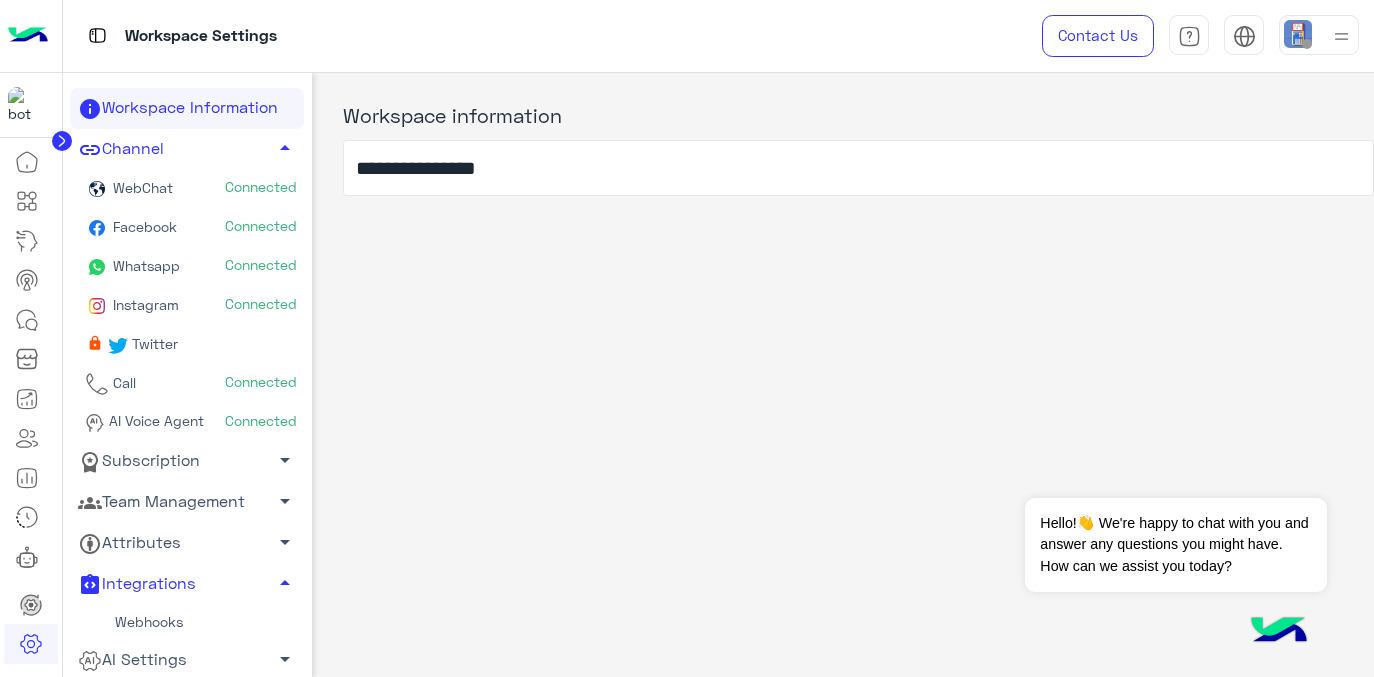 click on "Call" 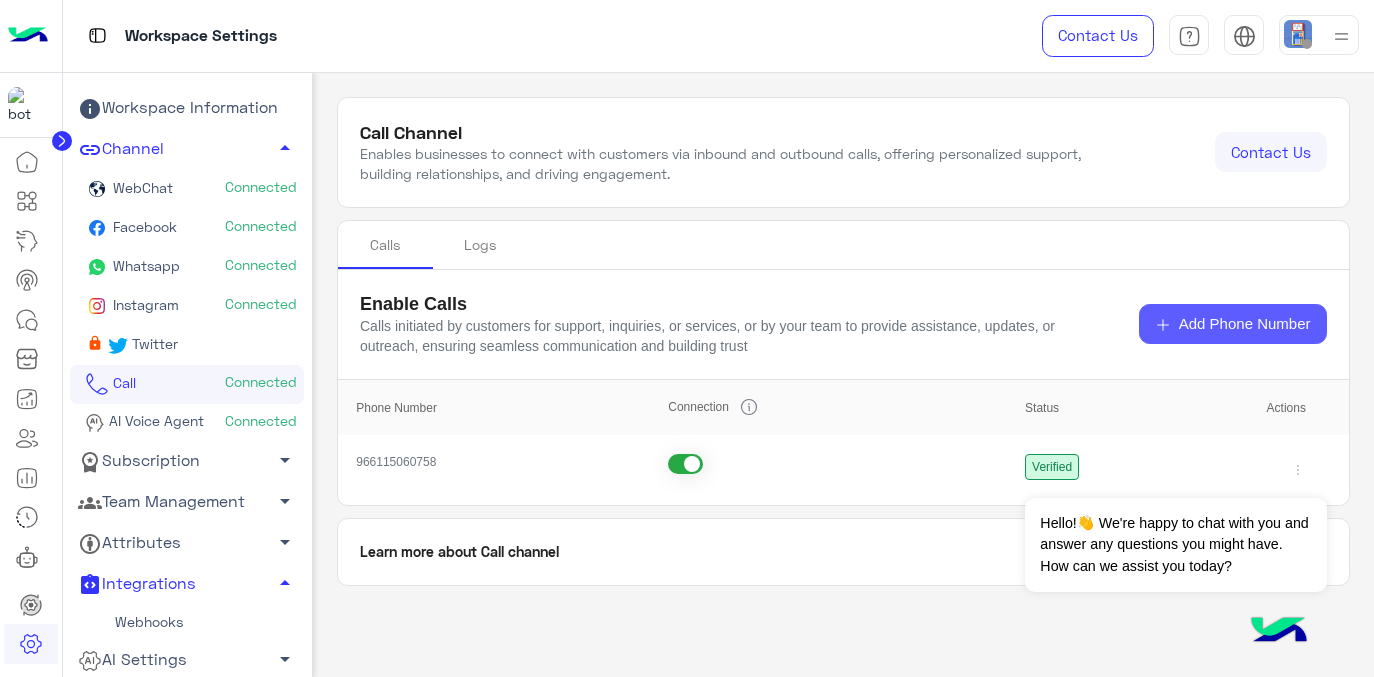 click on "Add Phone Number" at bounding box center (1245, 324) 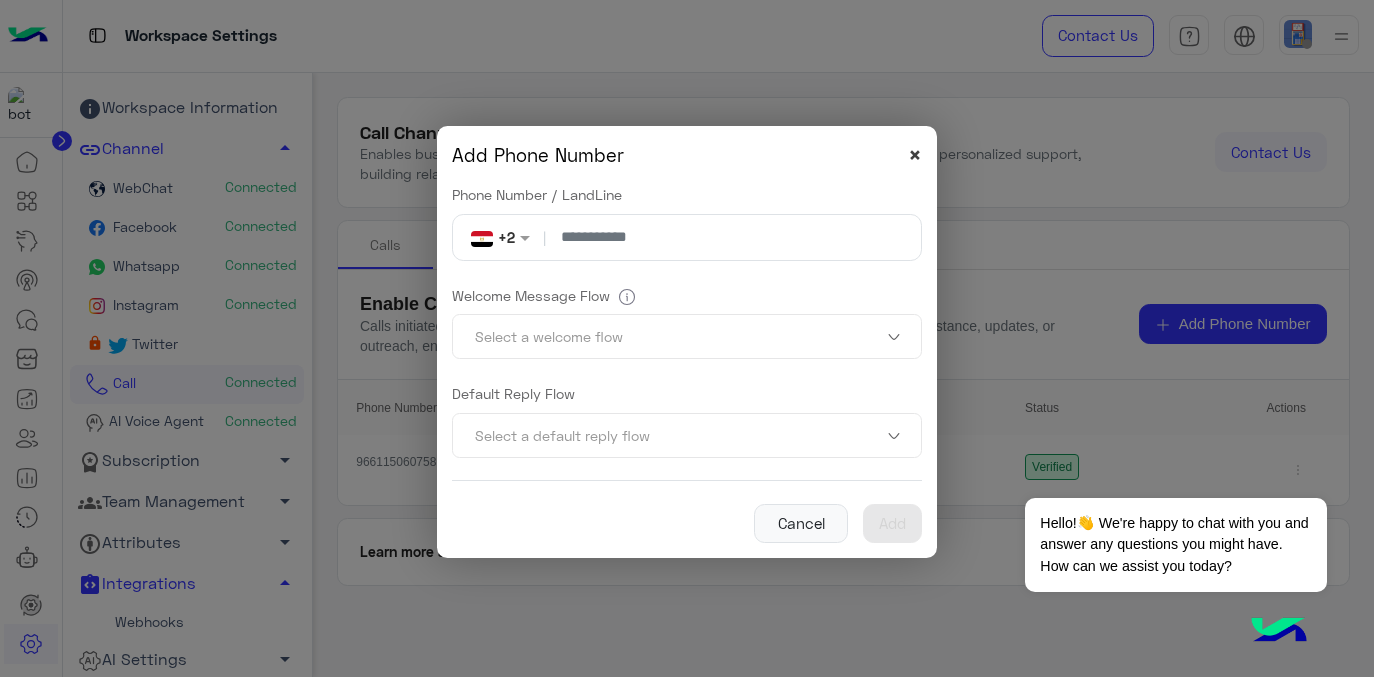 click on "×" 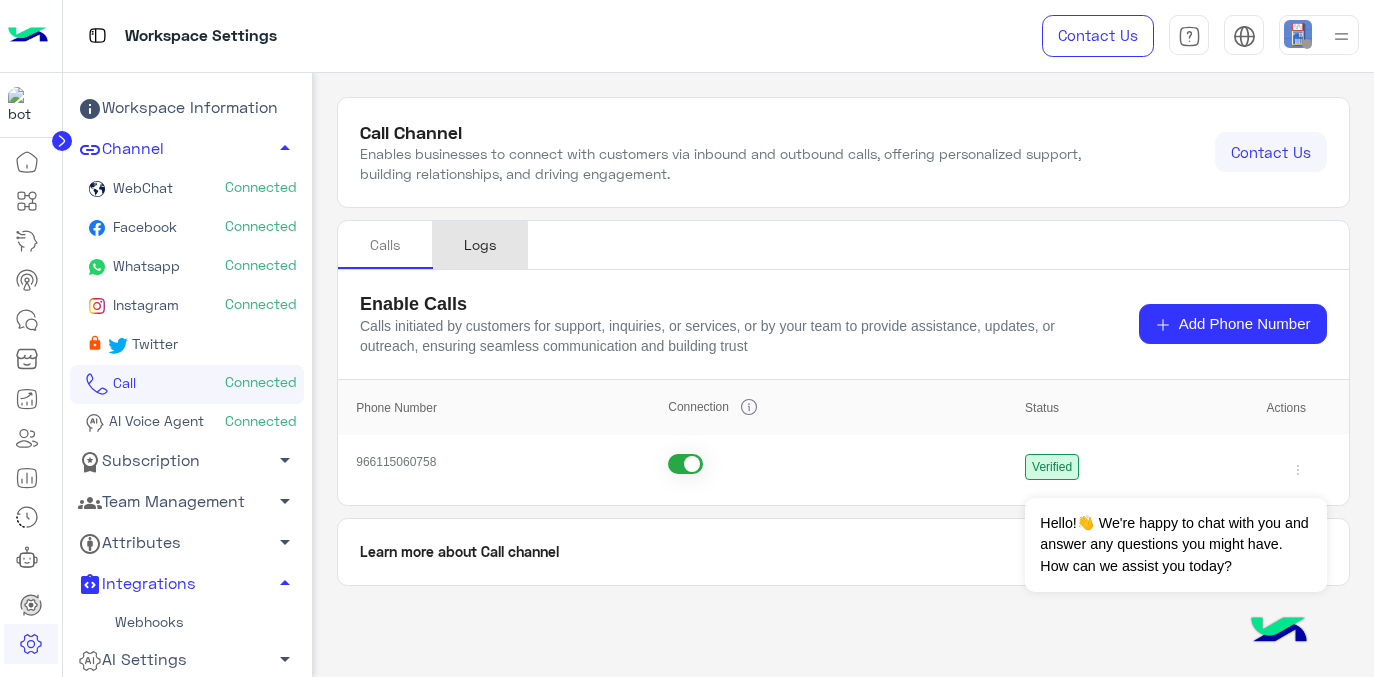 click on "Logs" at bounding box center (480, 244) 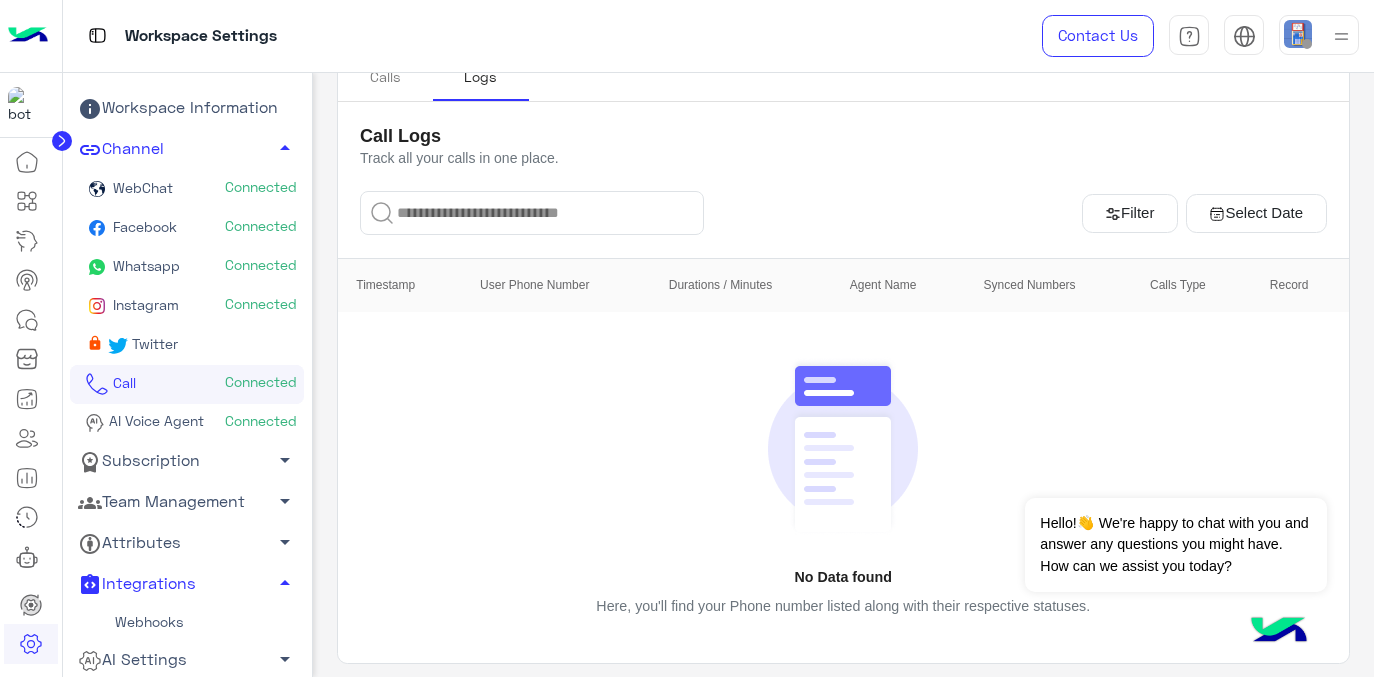 scroll, scrollTop: 0, scrollLeft: 0, axis: both 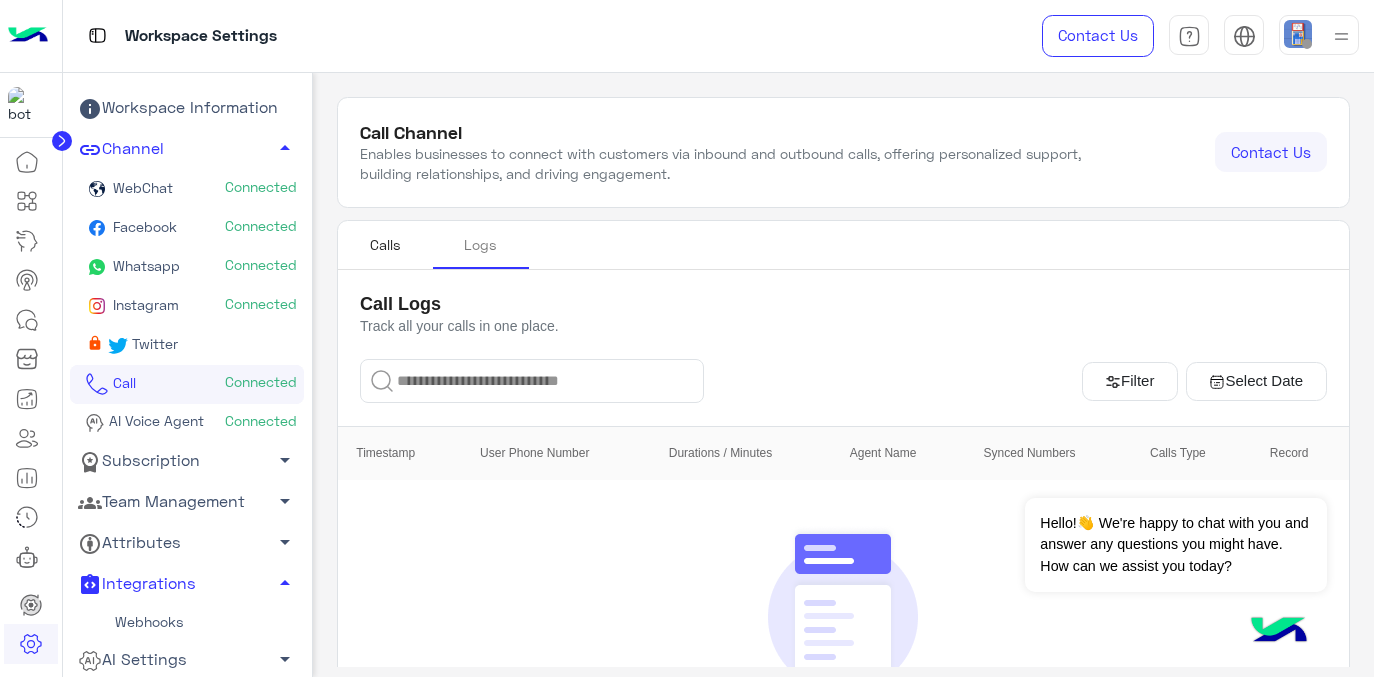 click on "Calls" at bounding box center (385, 245) 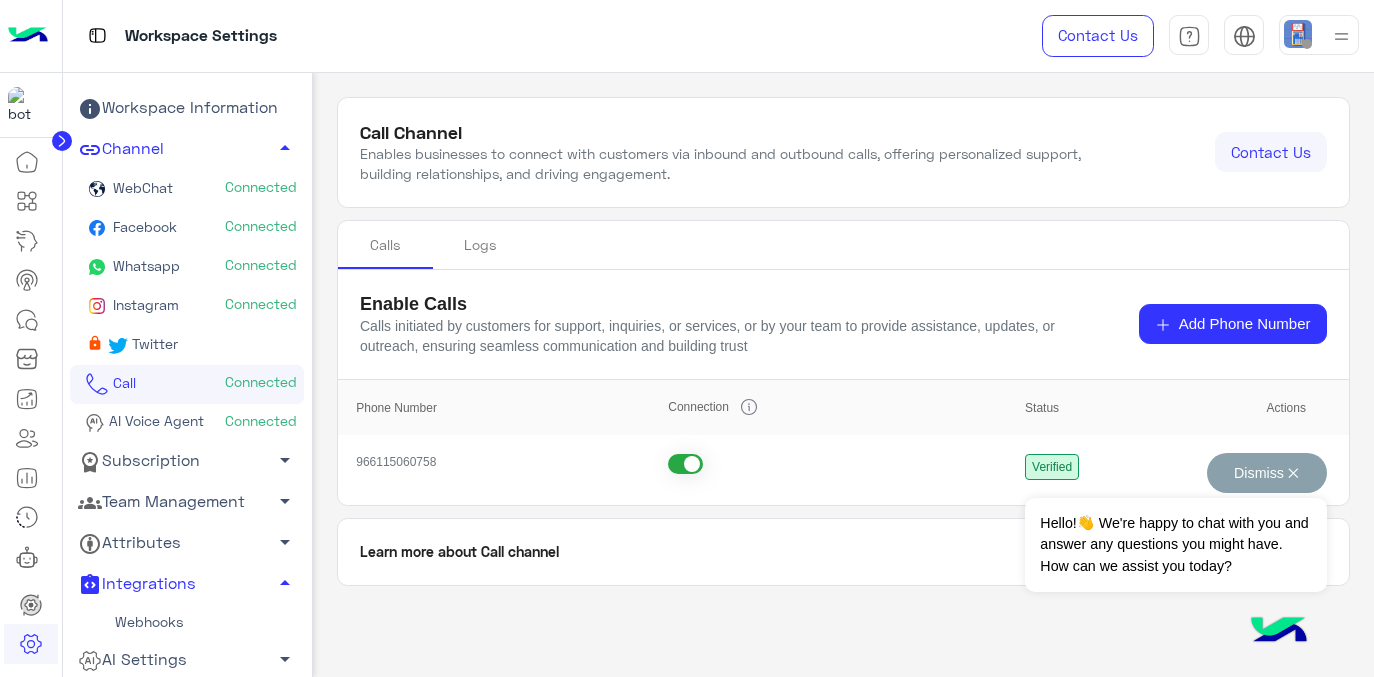 click on "Dismiss ✕" at bounding box center [1267, 473] 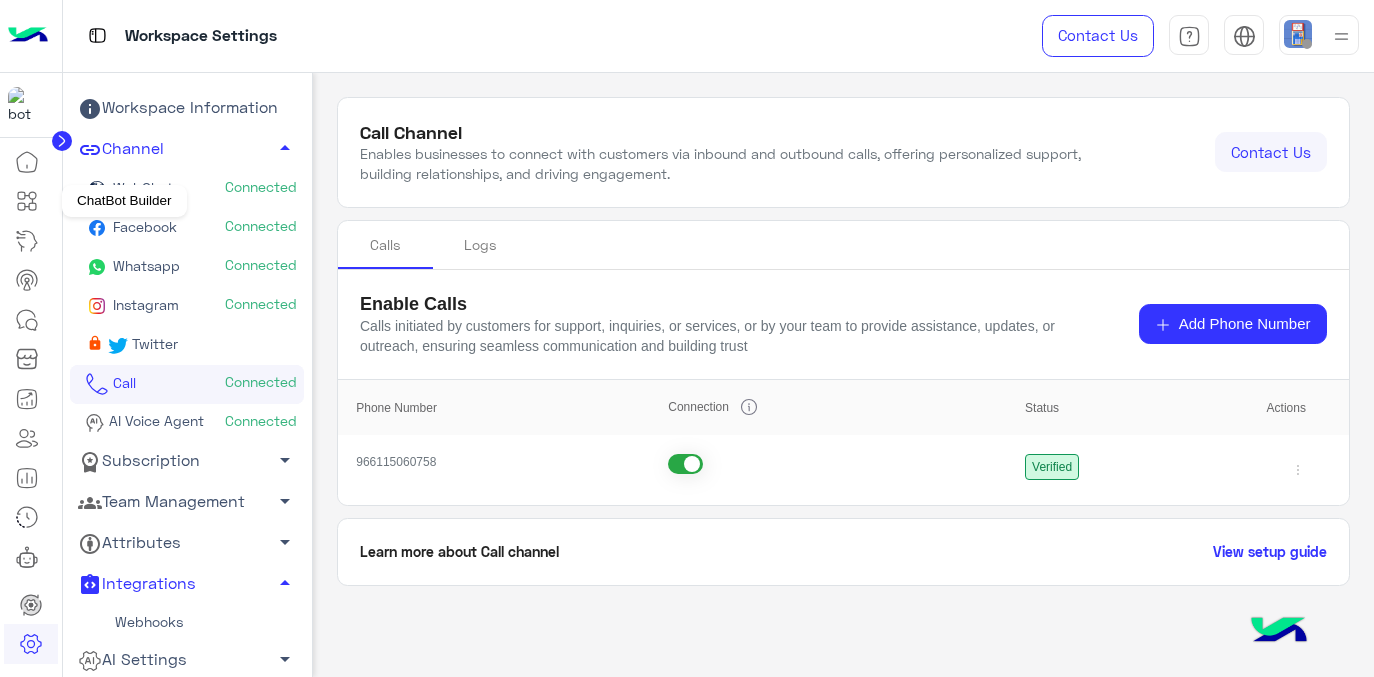 click 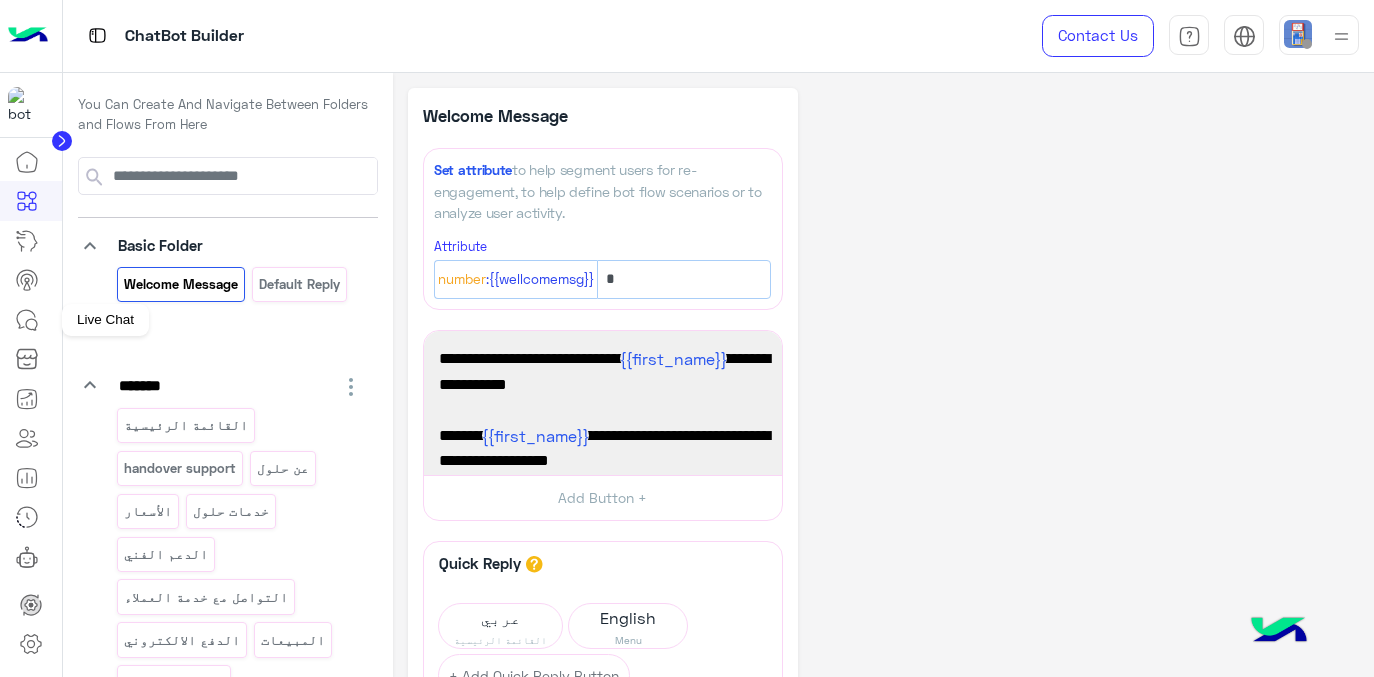click 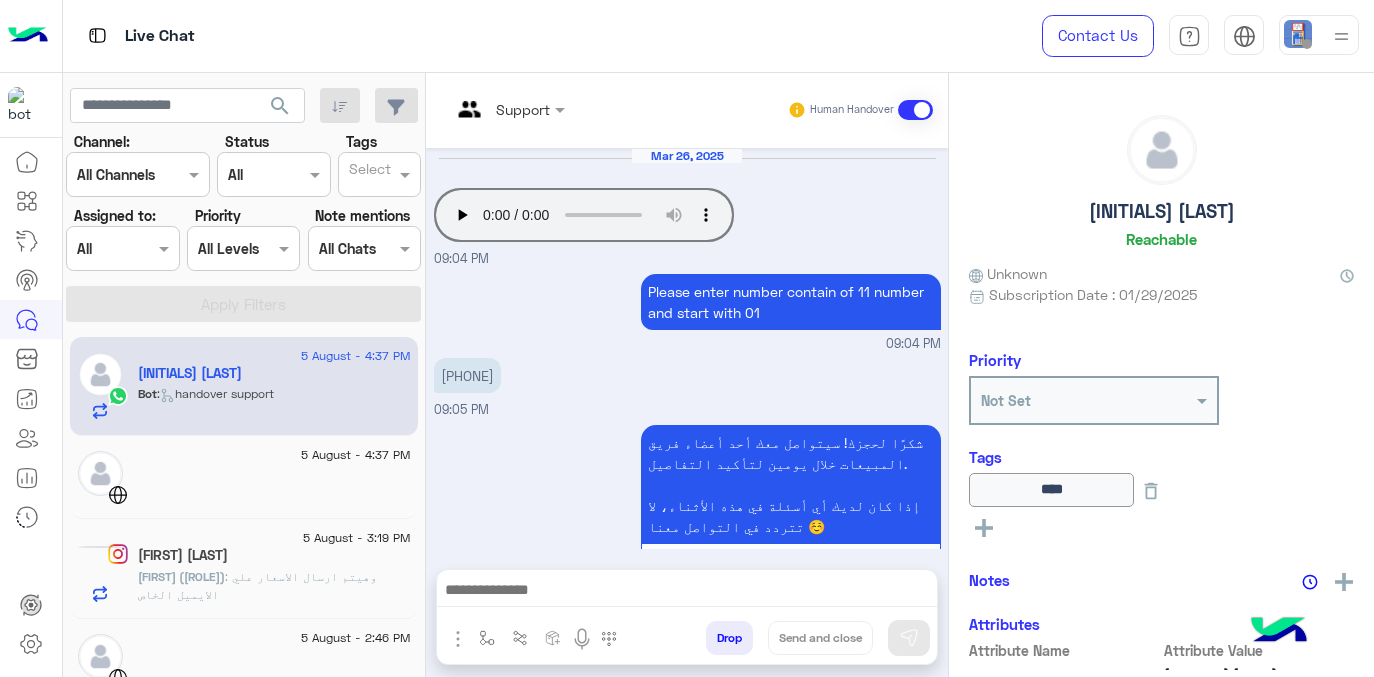 scroll, scrollTop: 757, scrollLeft: 0, axis: vertical 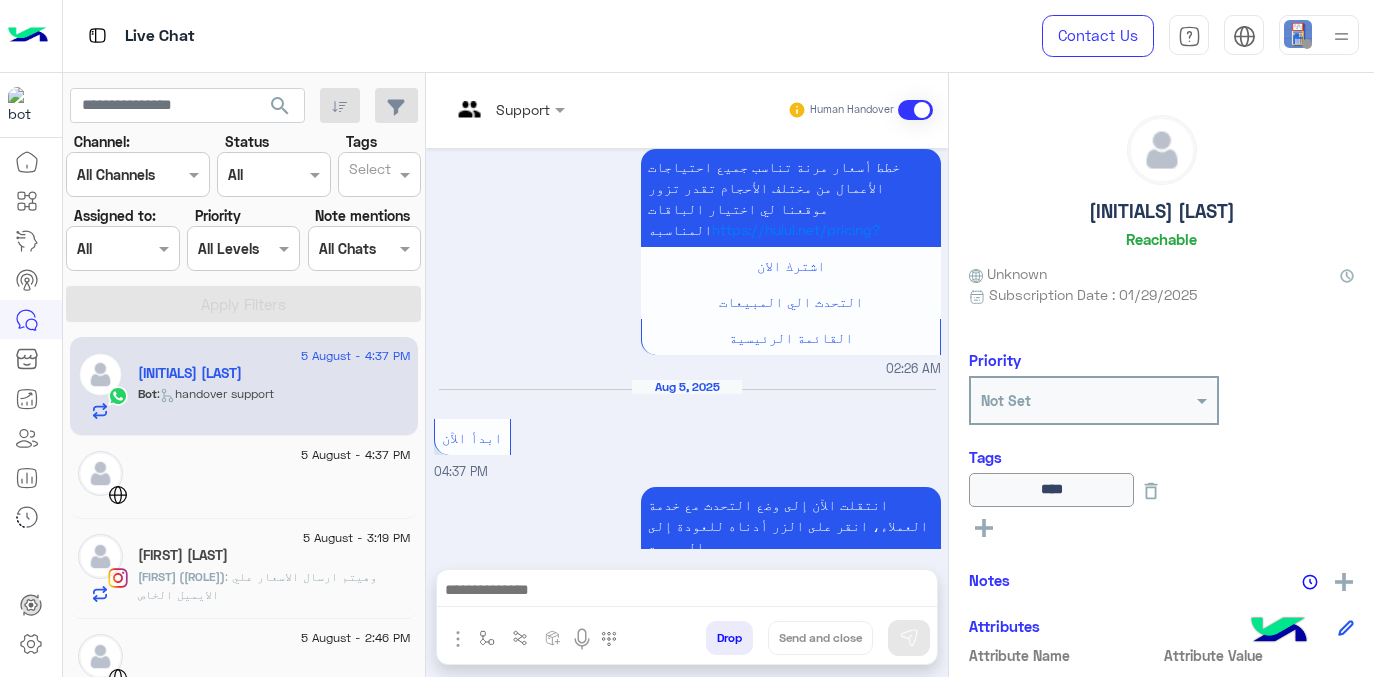 click at bounding box center (484, 105) 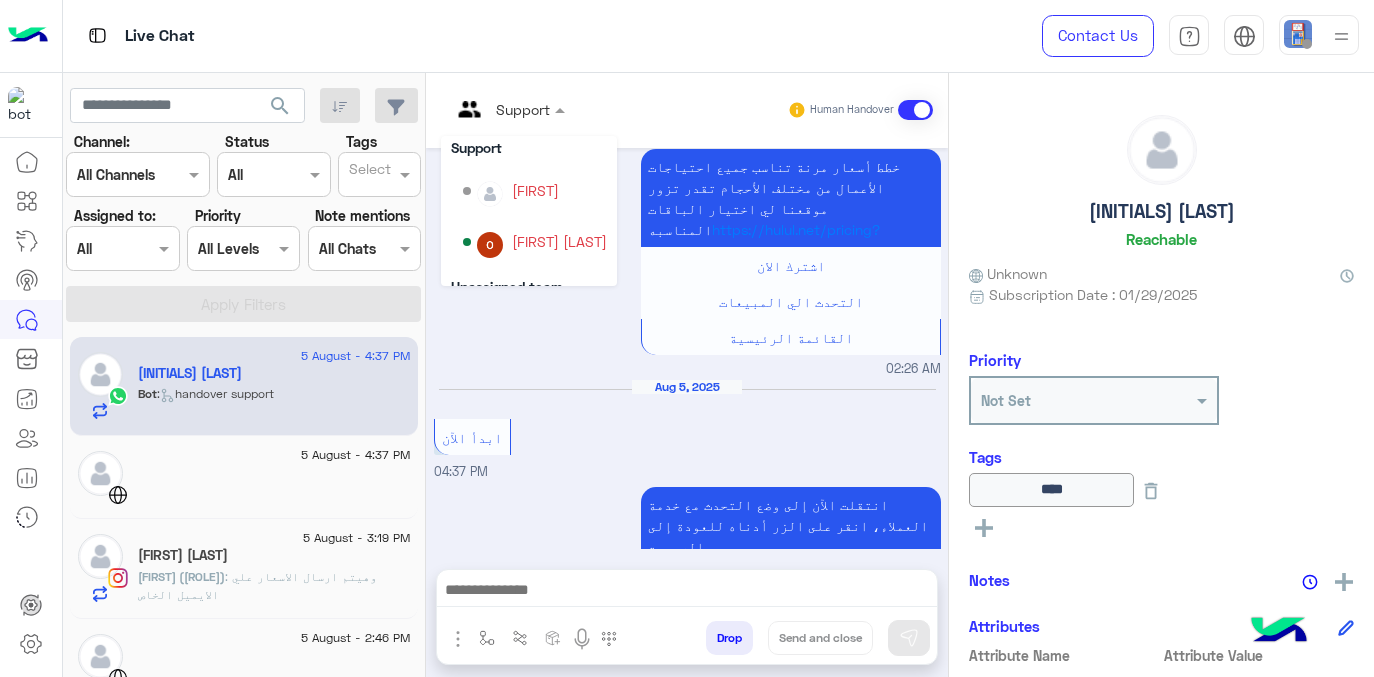 scroll, scrollTop: 0, scrollLeft: 0, axis: both 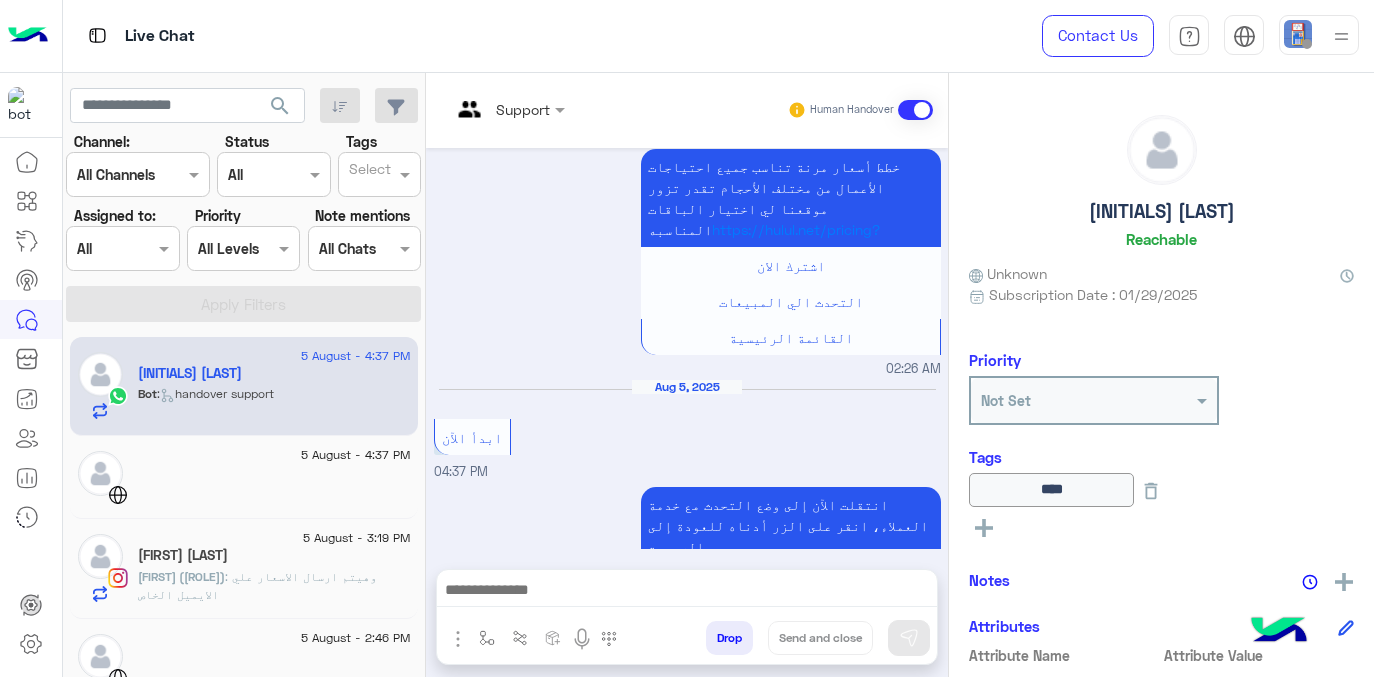 click on "Live Chat" at bounding box center (500, 36) 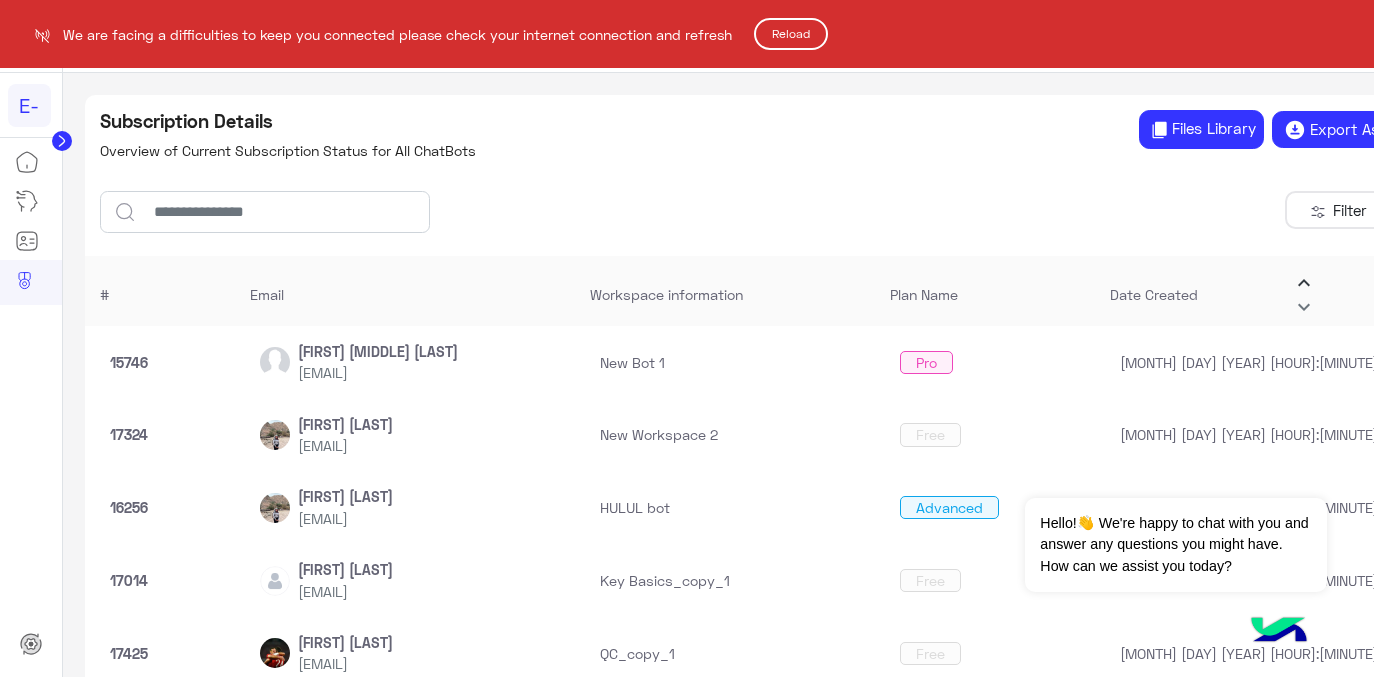 scroll, scrollTop: 0, scrollLeft: 0, axis: both 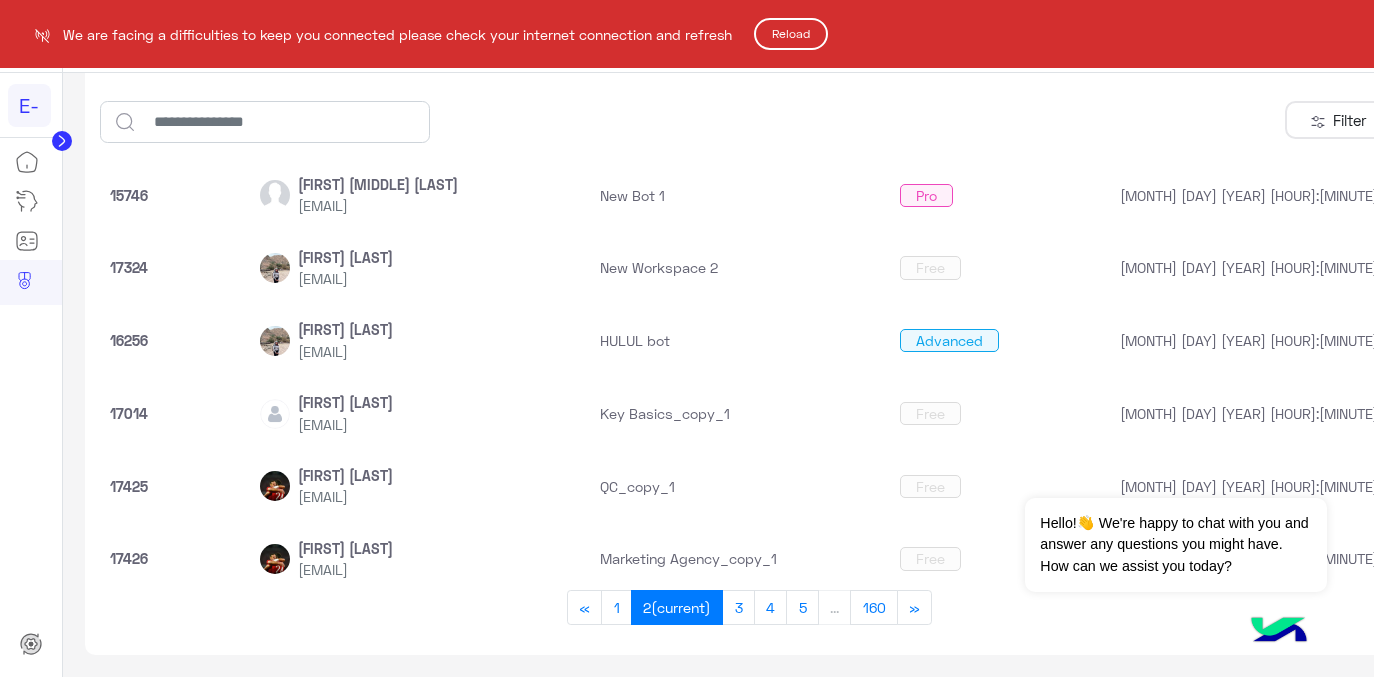 click on "Reload" 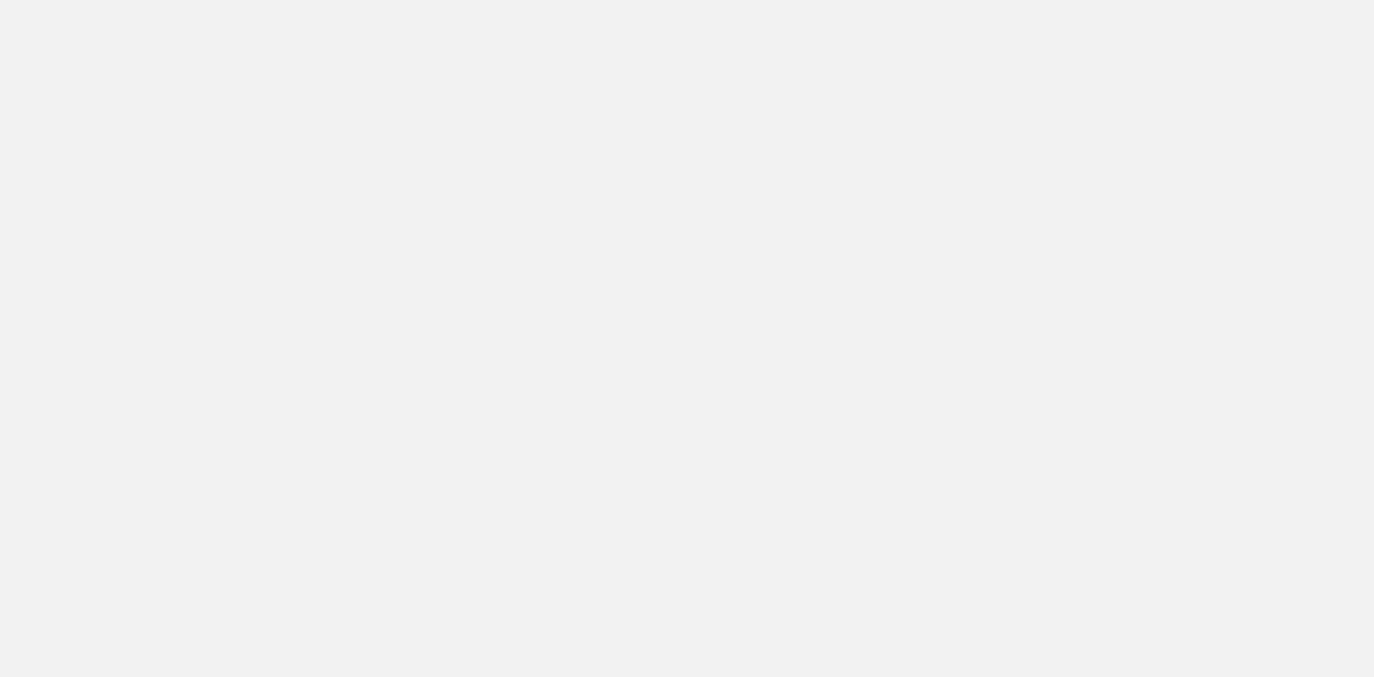 scroll, scrollTop: 0, scrollLeft: 0, axis: both 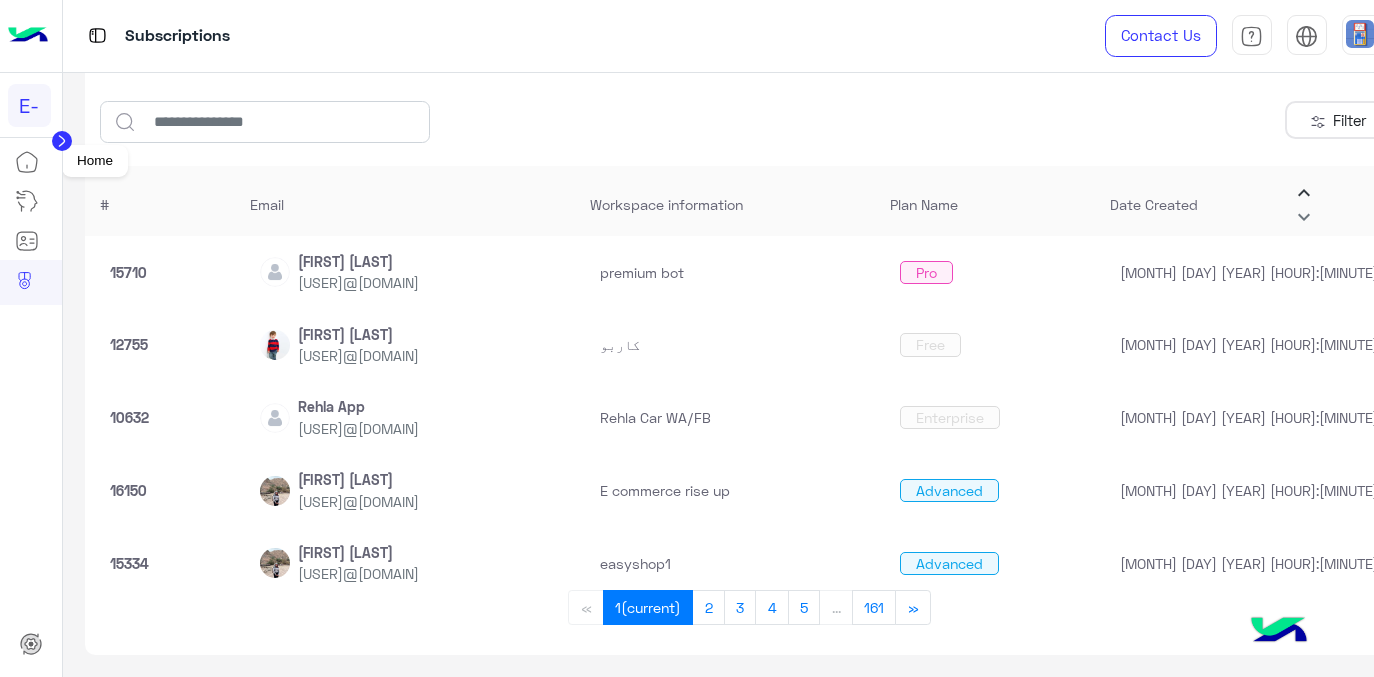 click 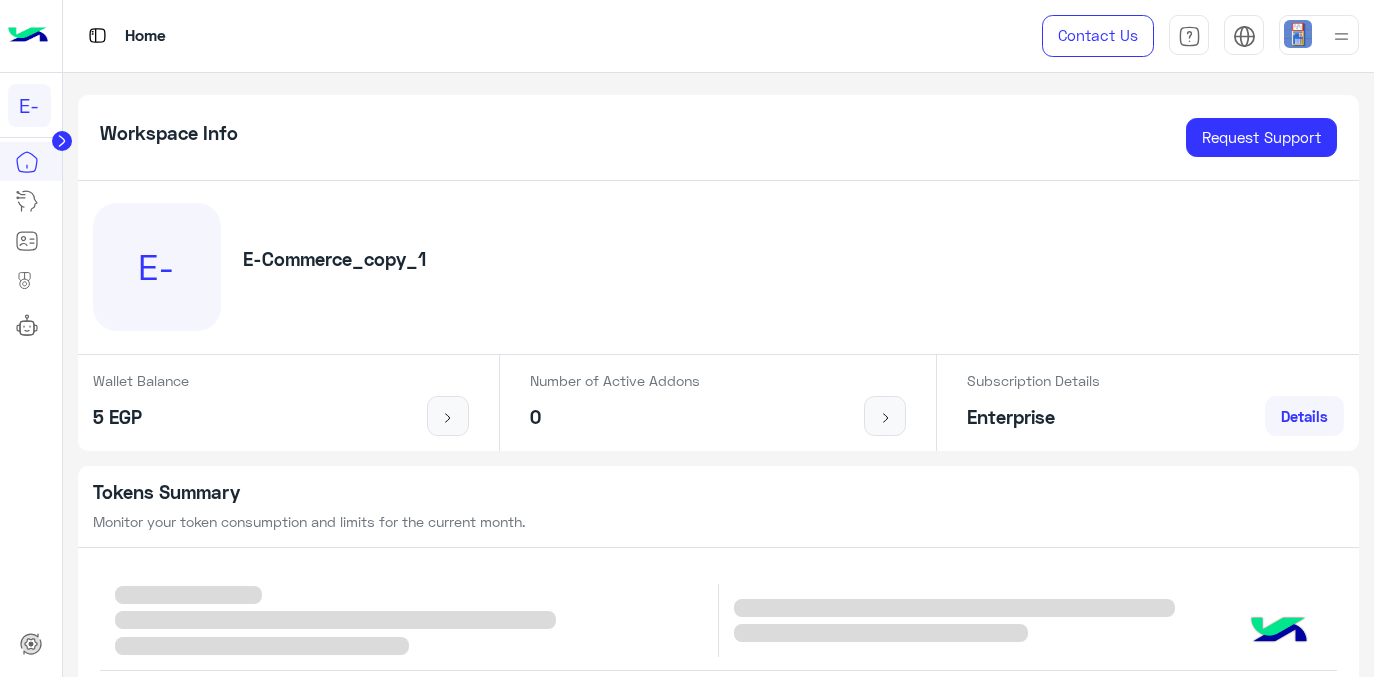 click 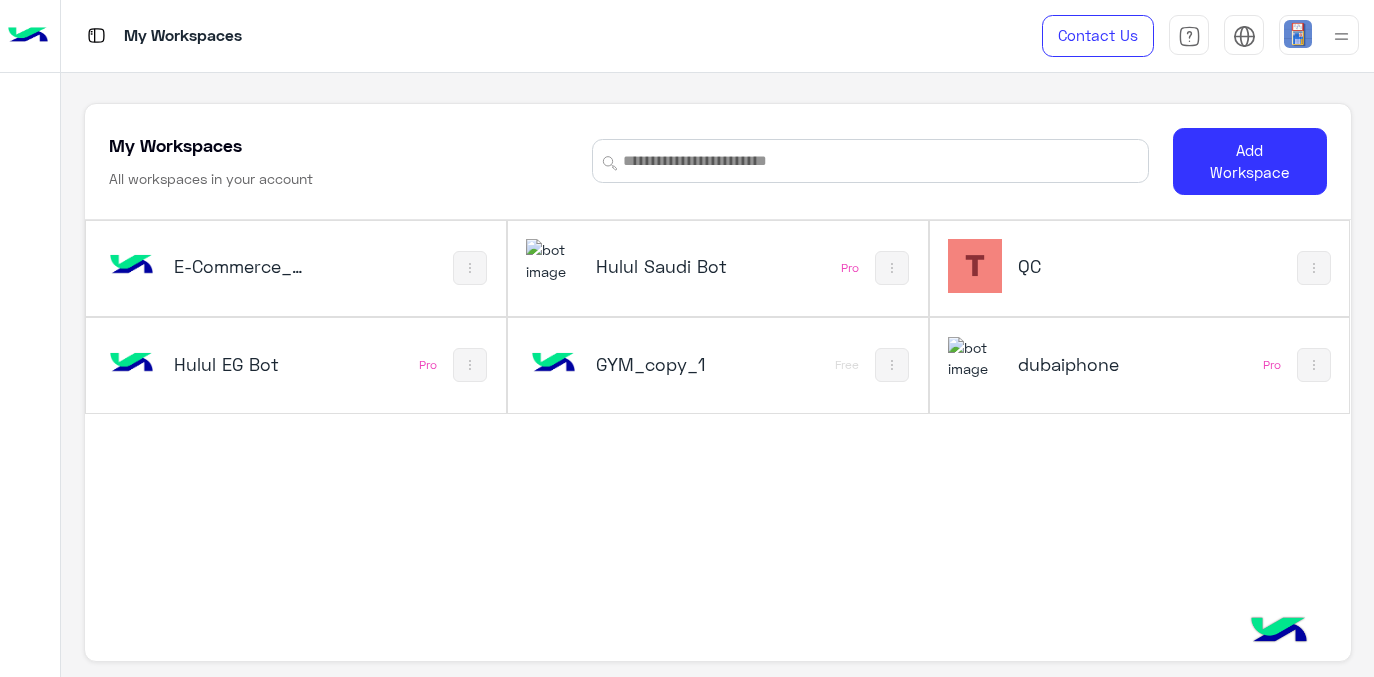 click on "Hulul Saudi Bot" at bounding box center (665, 266) 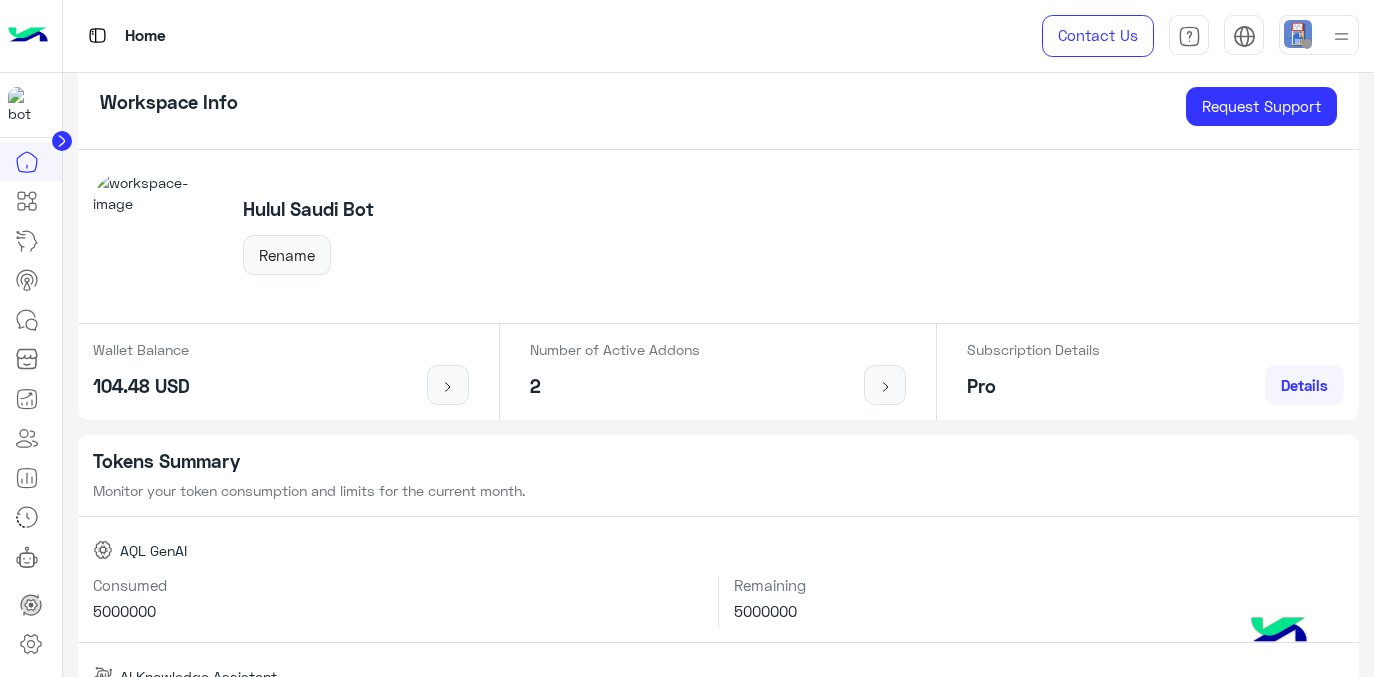 scroll, scrollTop: 0, scrollLeft: 0, axis: both 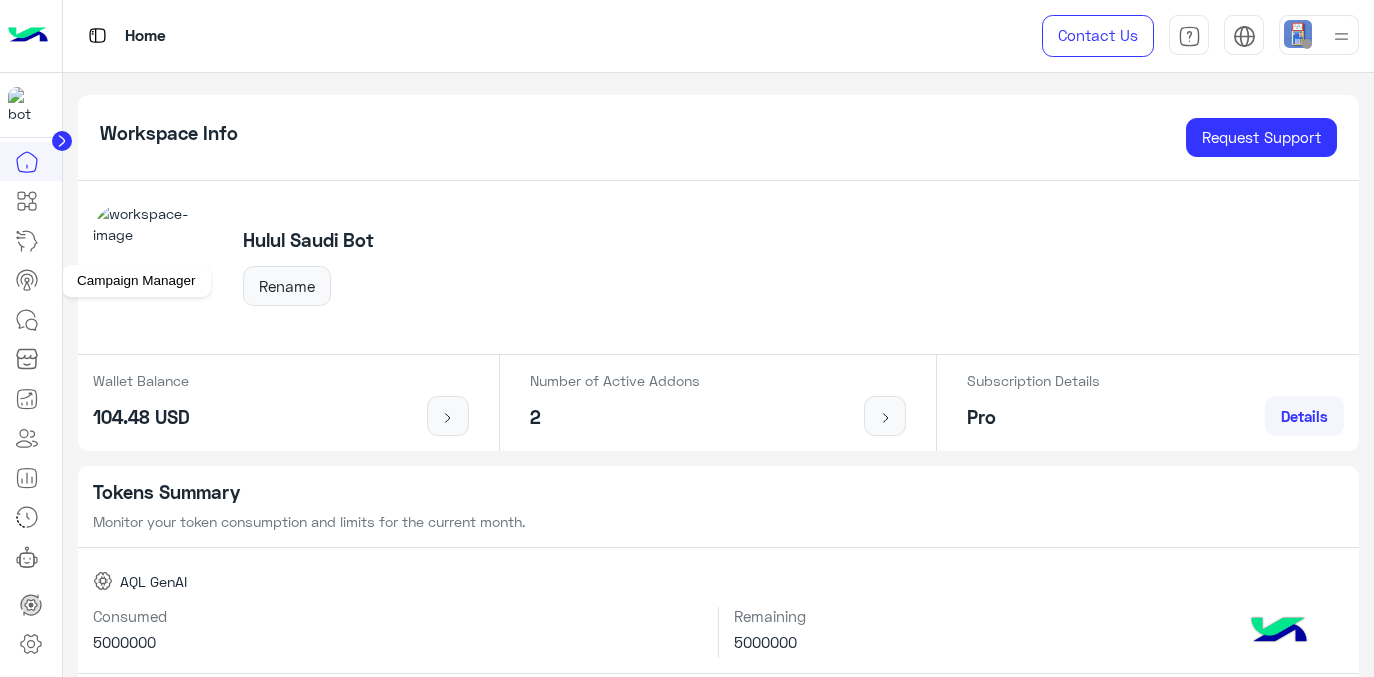 click 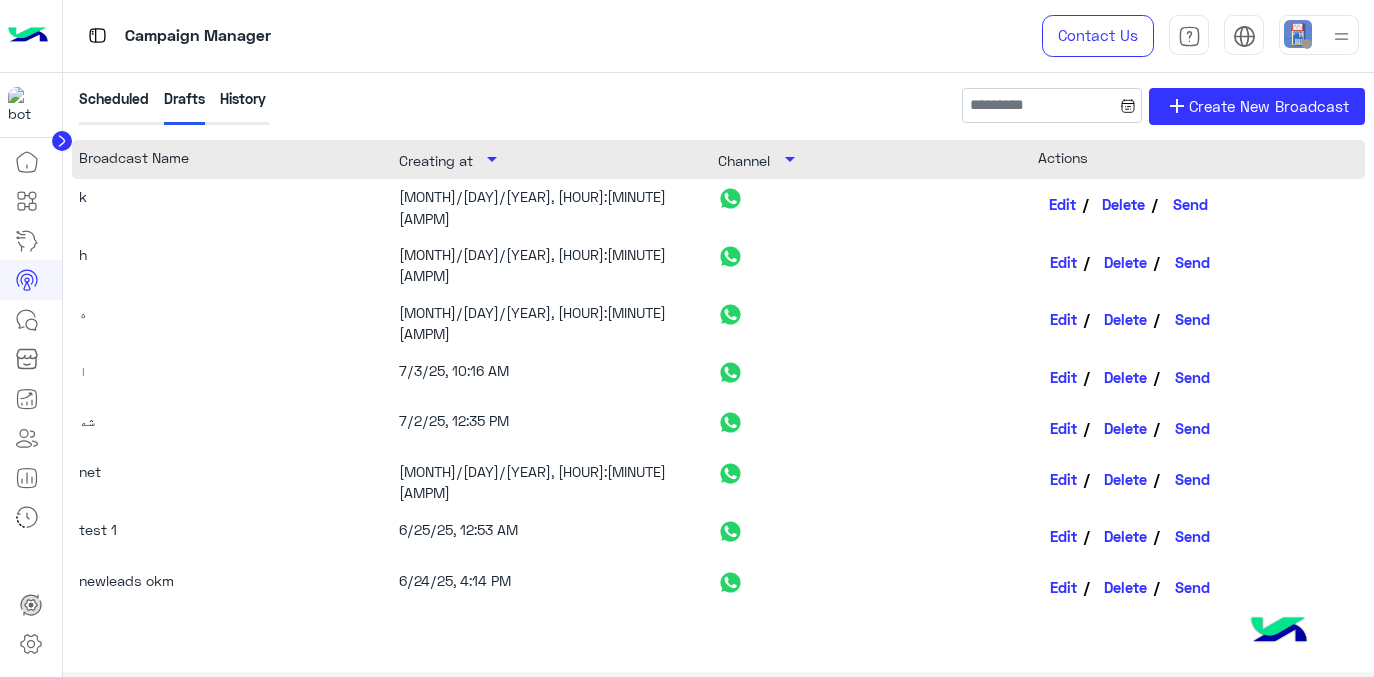 click on "Edit" 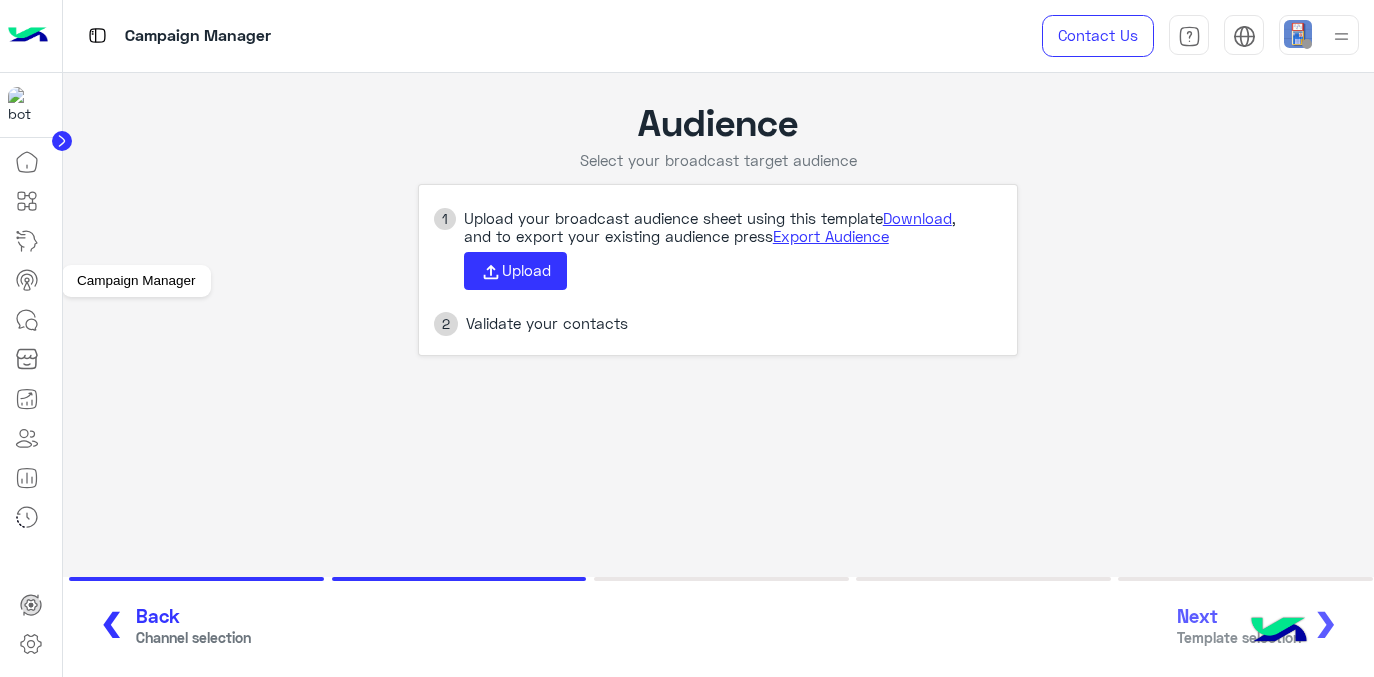 click 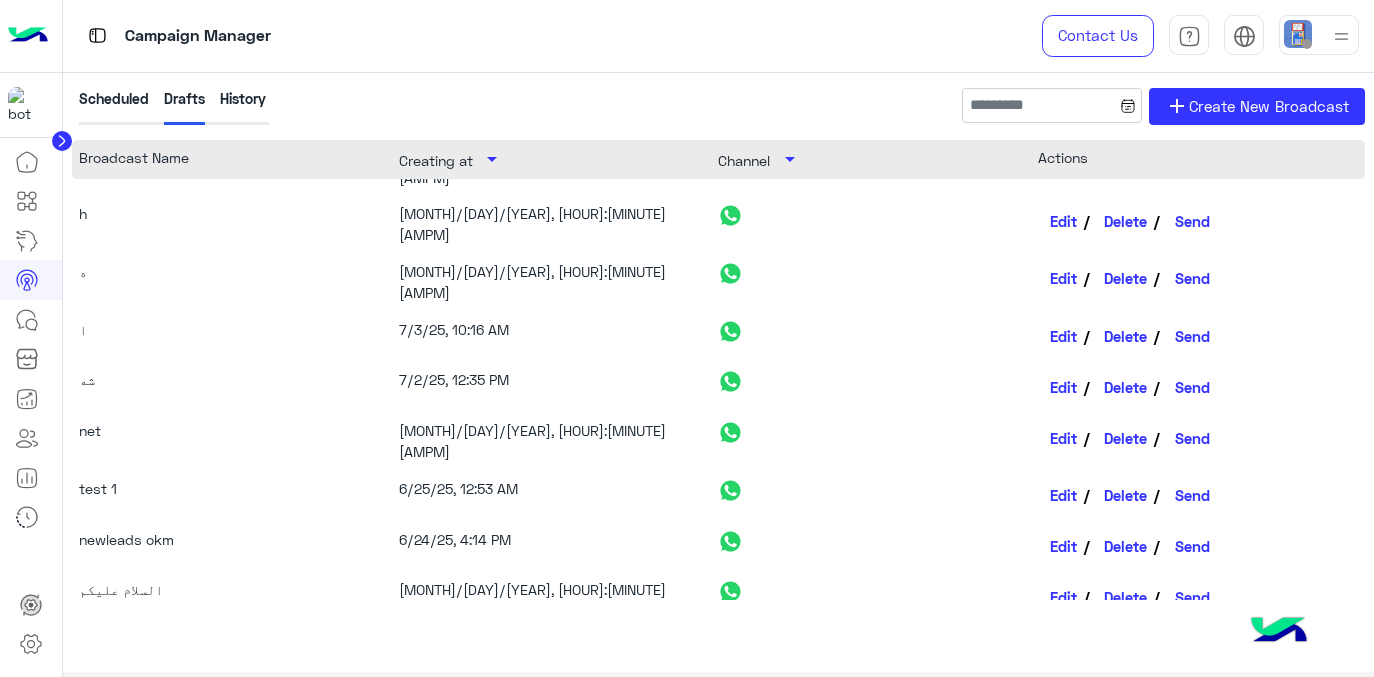 scroll, scrollTop: 0, scrollLeft: 0, axis: both 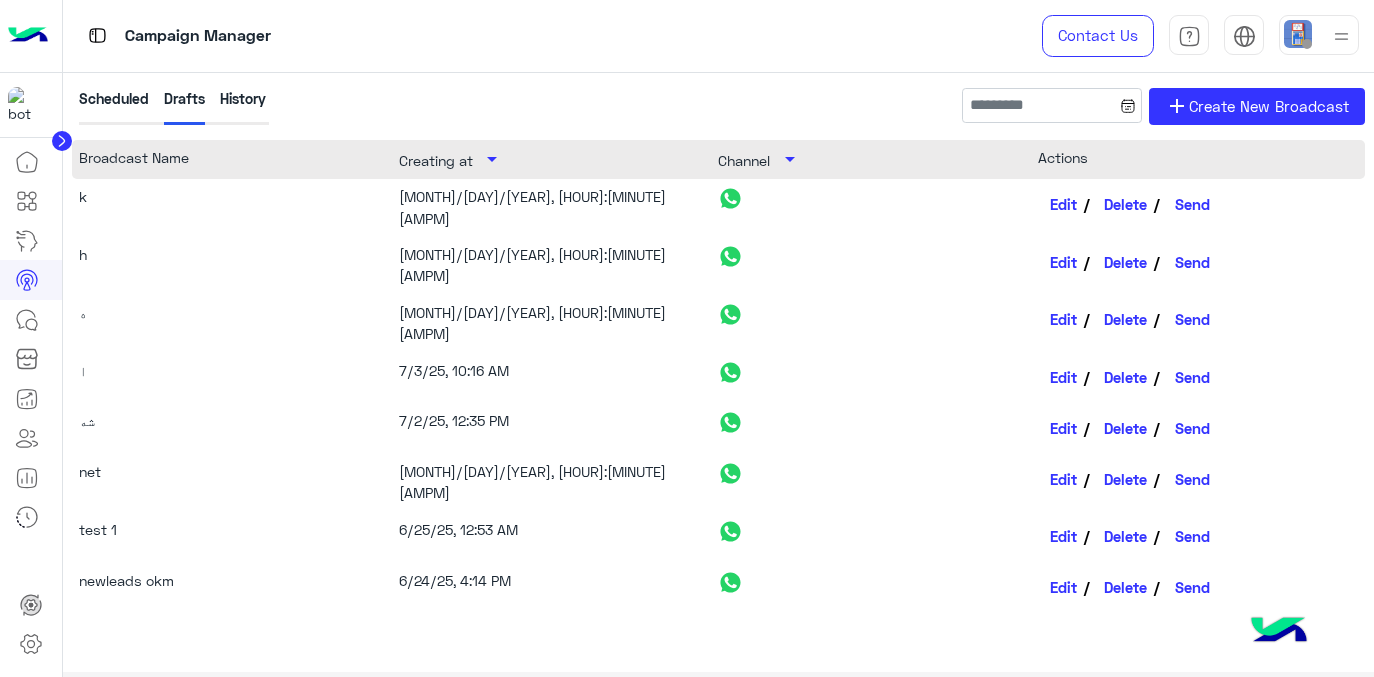 click on "7/16/25, 4:45 PM" 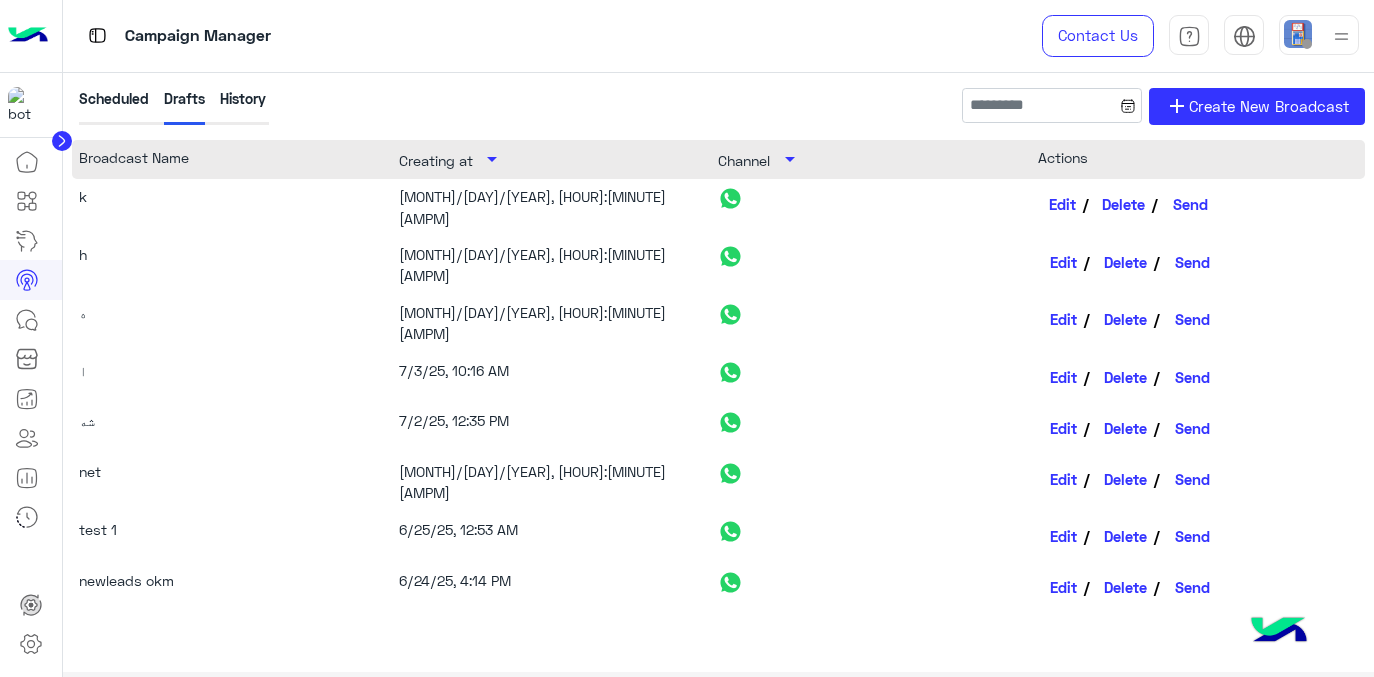 click on "Edit" 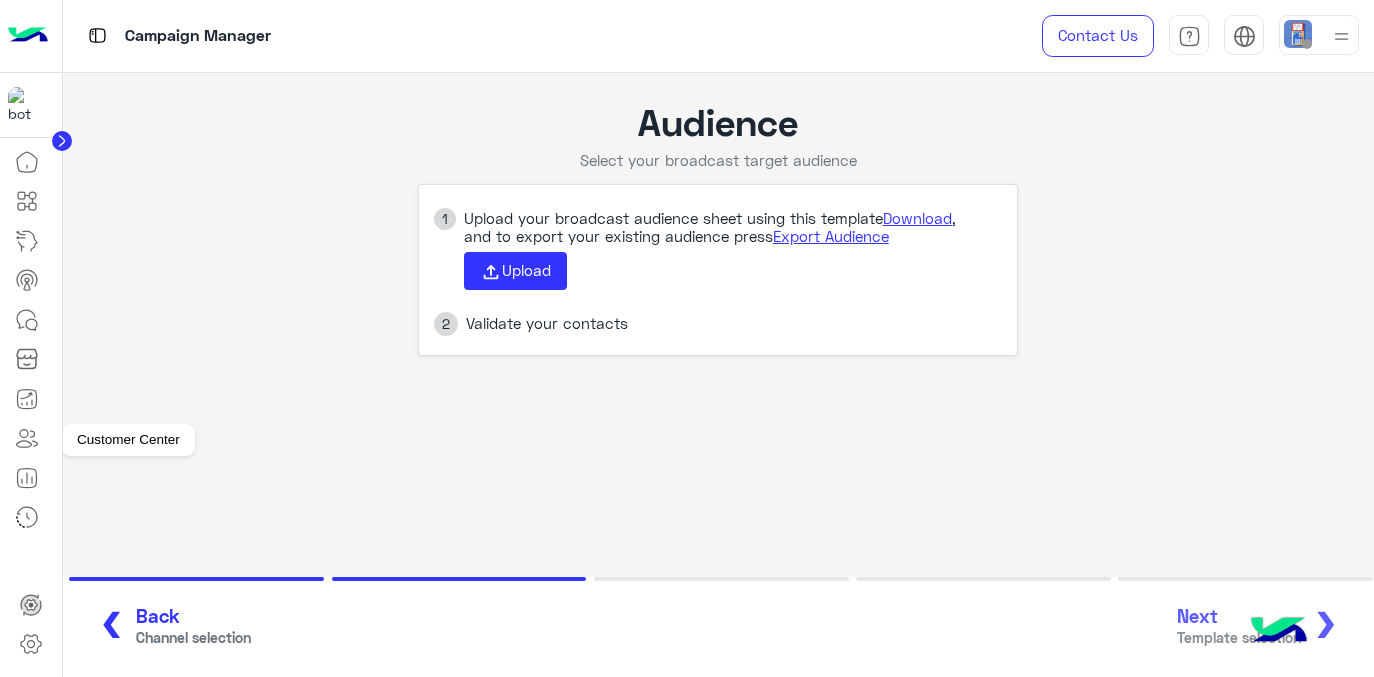 click at bounding box center [27, 438] 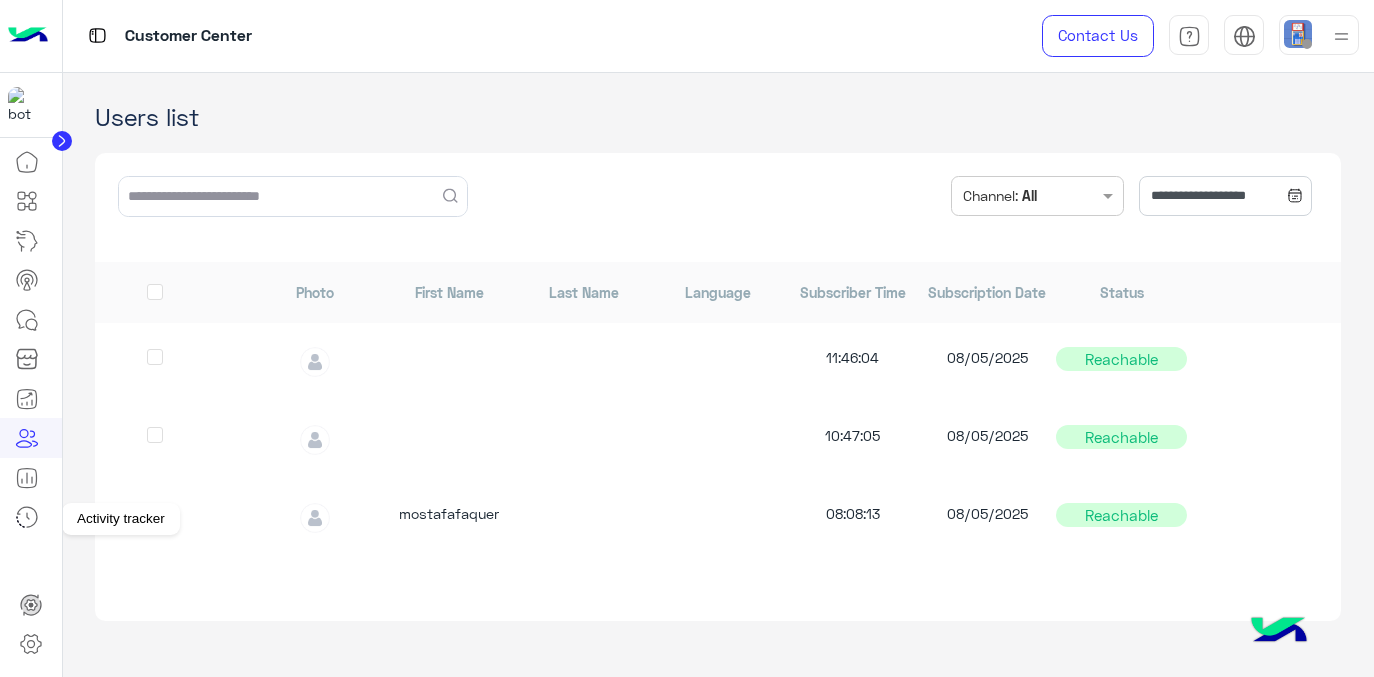click 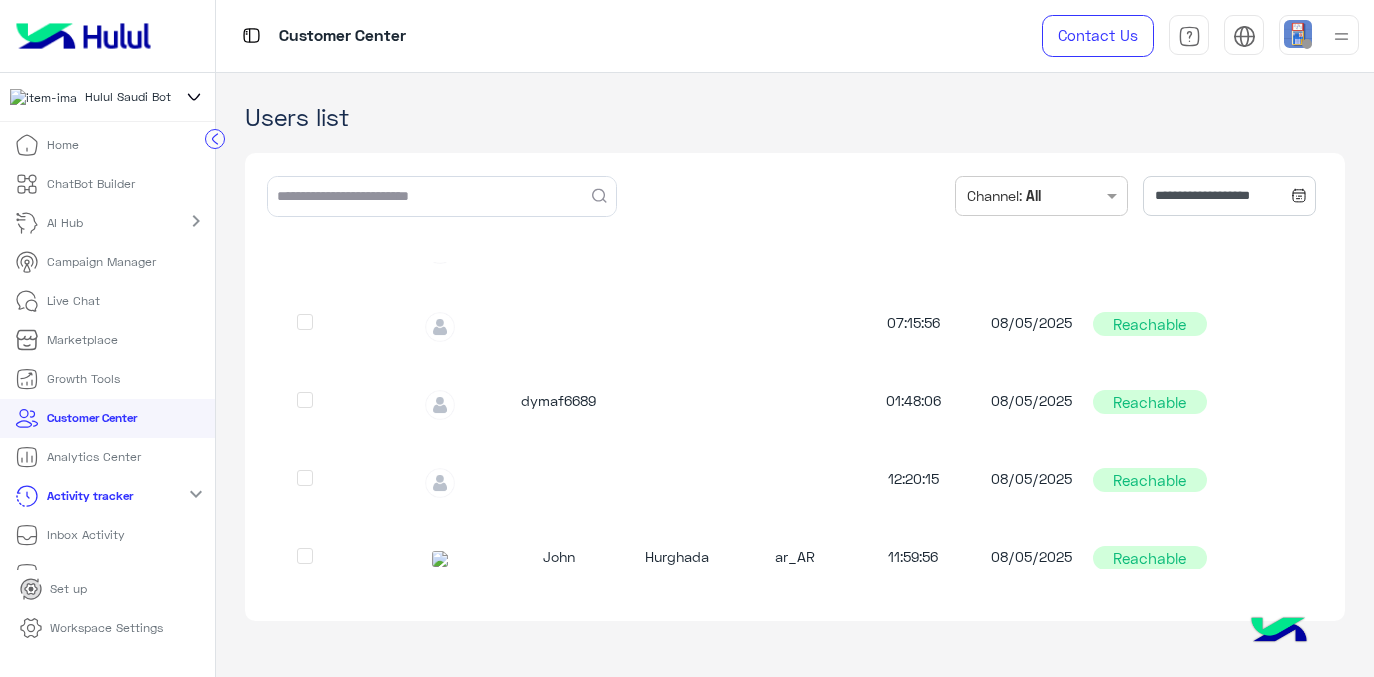 scroll, scrollTop: 400, scrollLeft: 0, axis: vertical 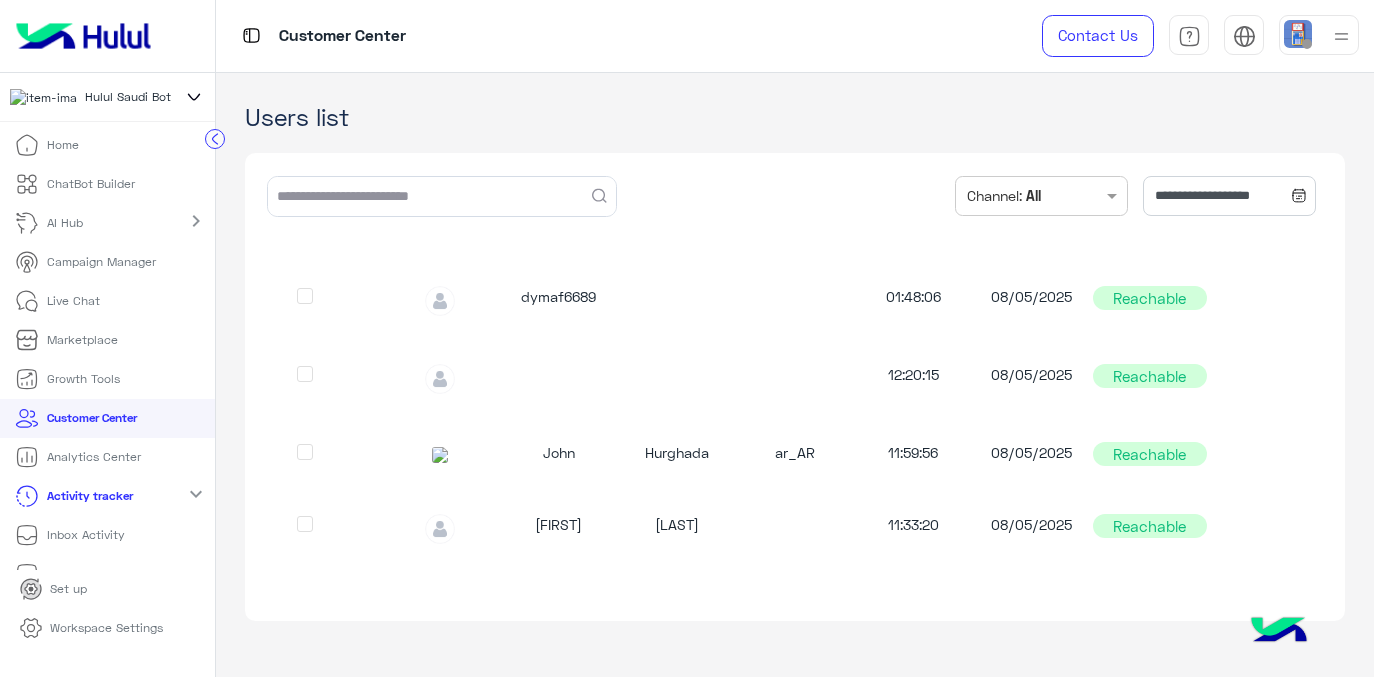 click on "ChatBot Builder" at bounding box center (91, 184) 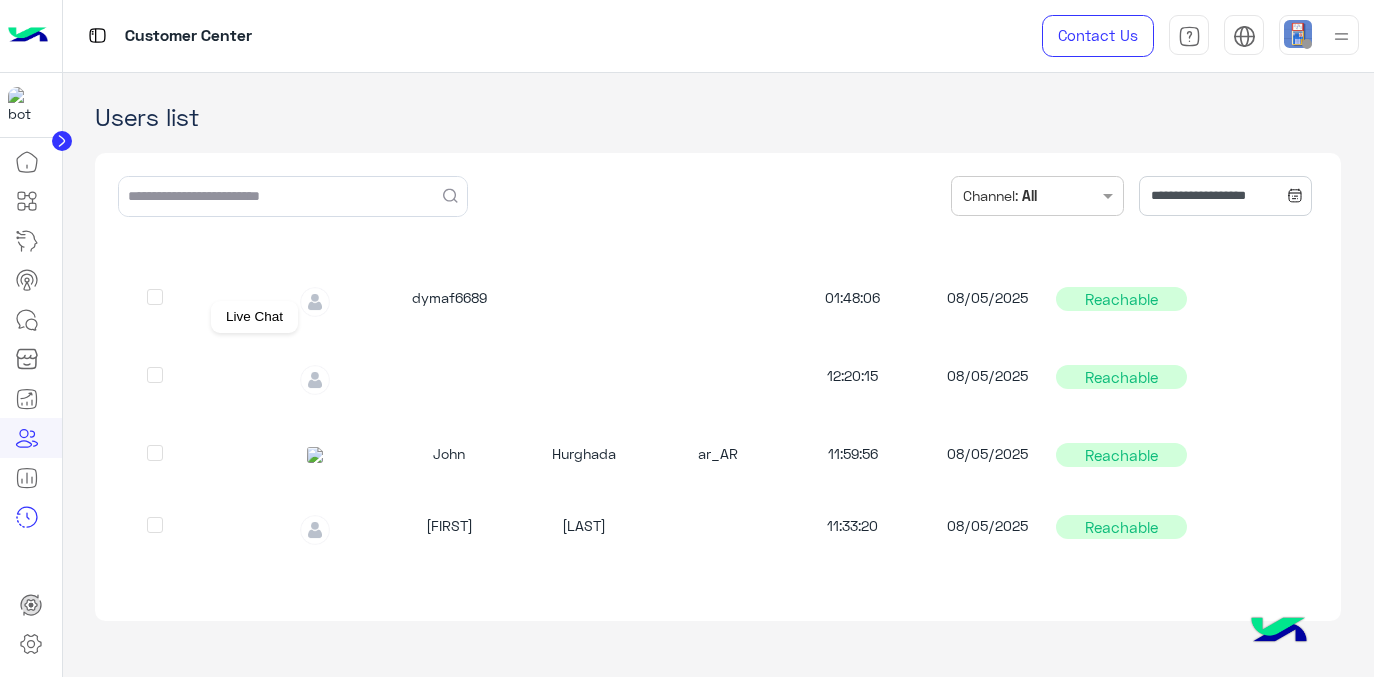 scroll, scrollTop: 378, scrollLeft: 0, axis: vertical 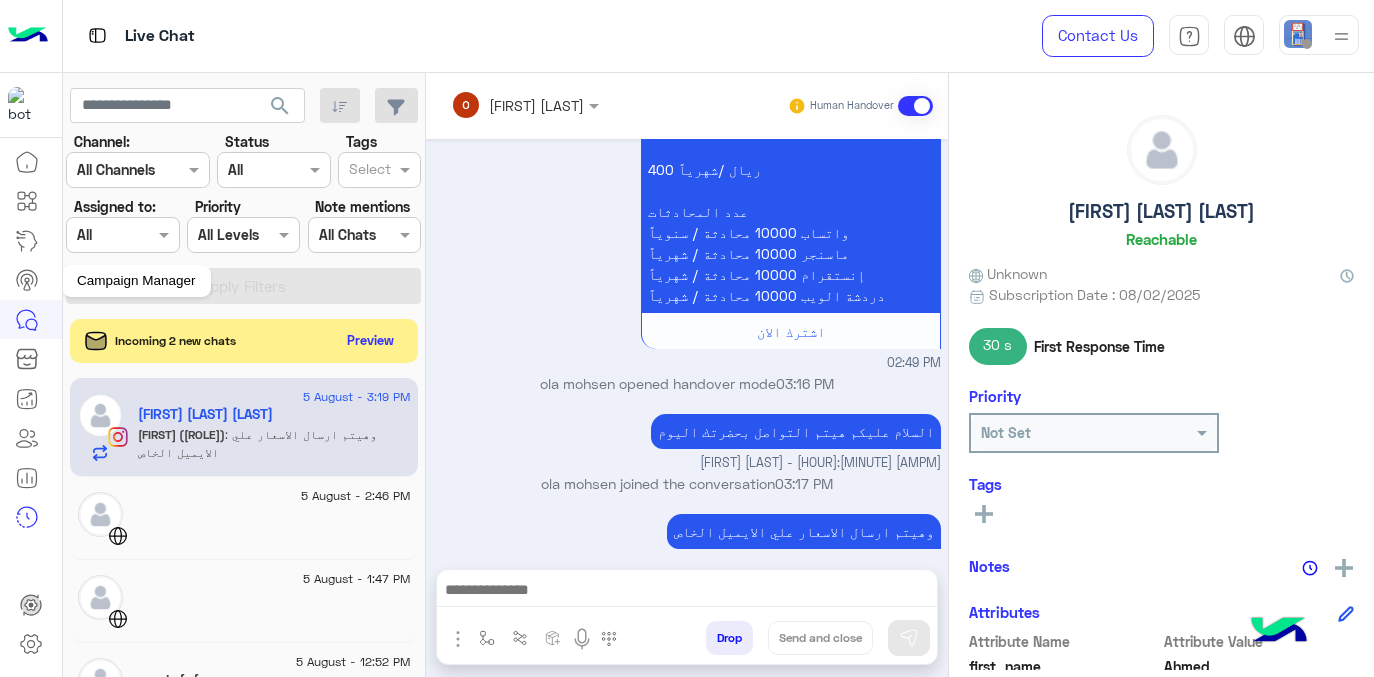 click 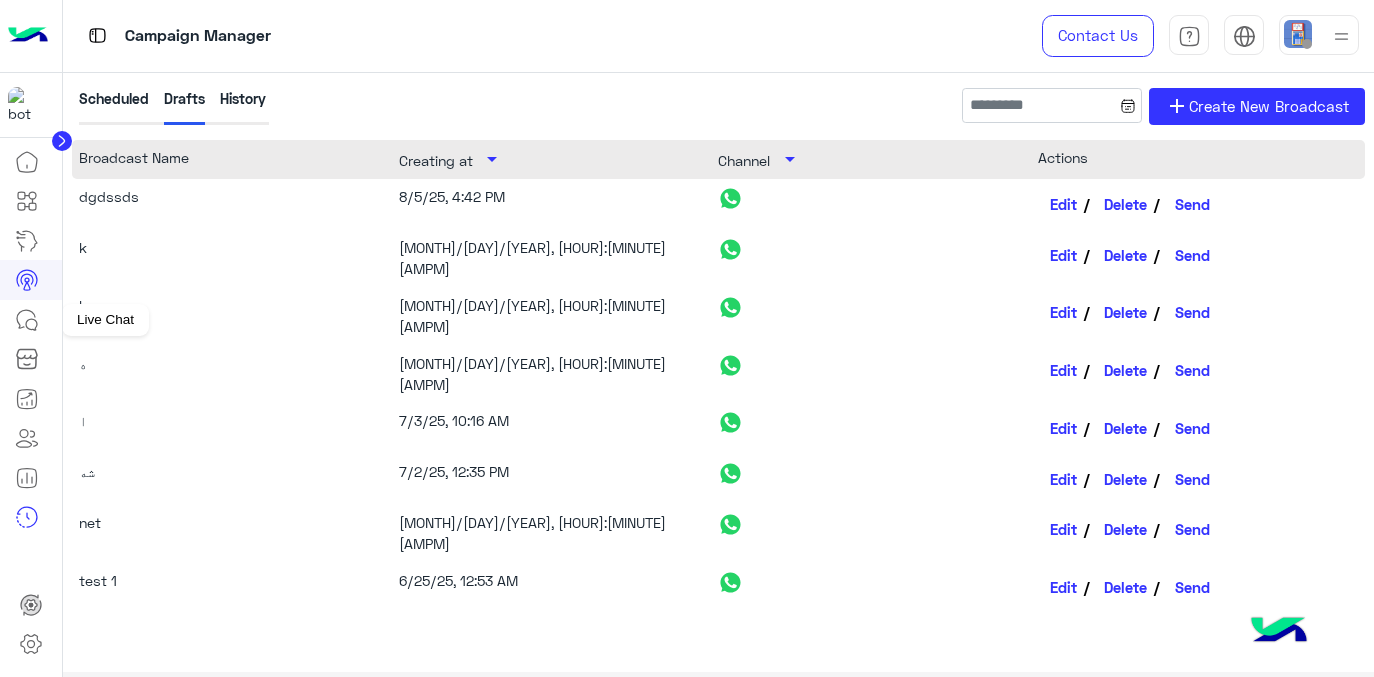 click 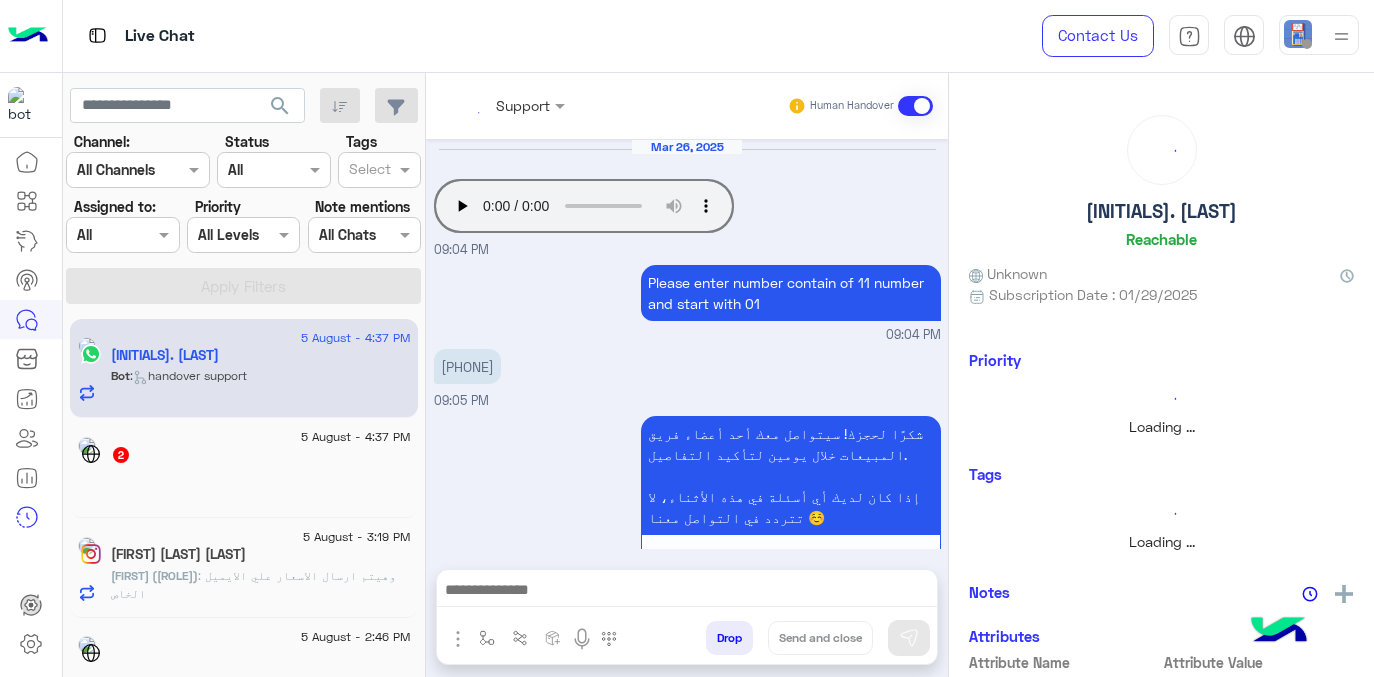 scroll, scrollTop: 748, scrollLeft: 0, axis: vertical 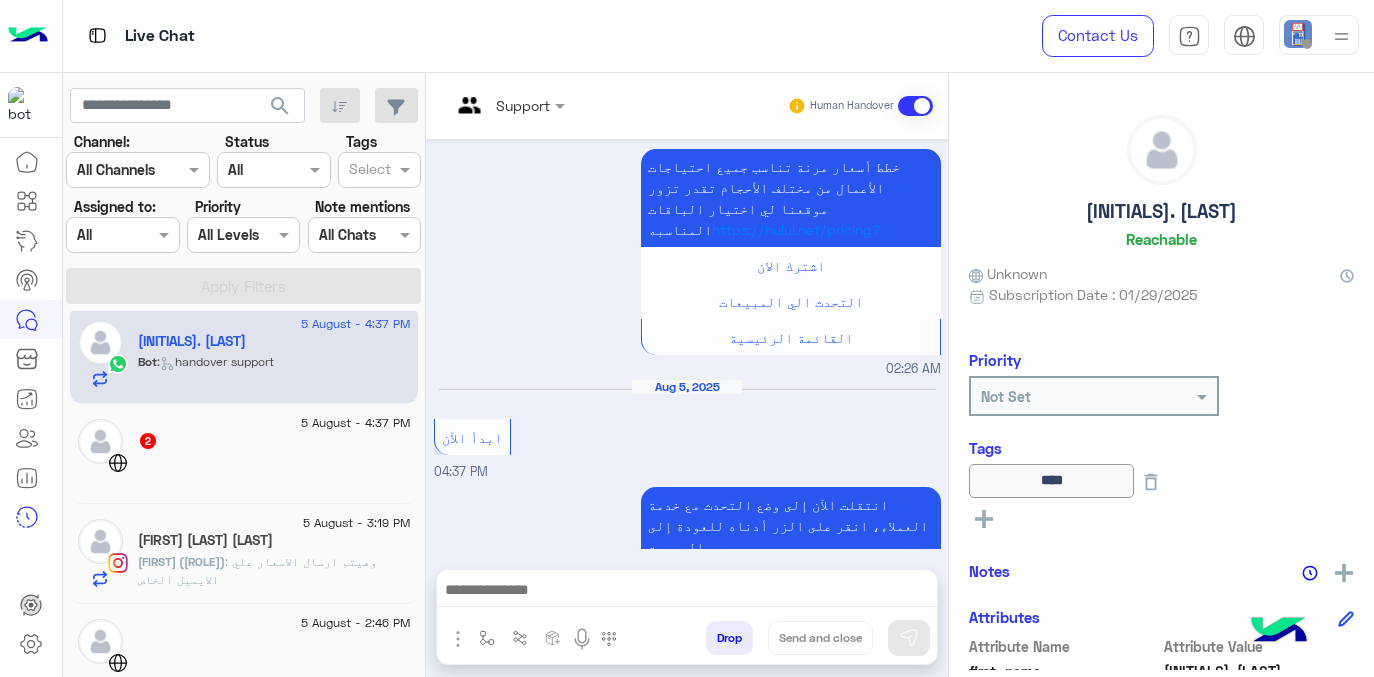 click on "2" 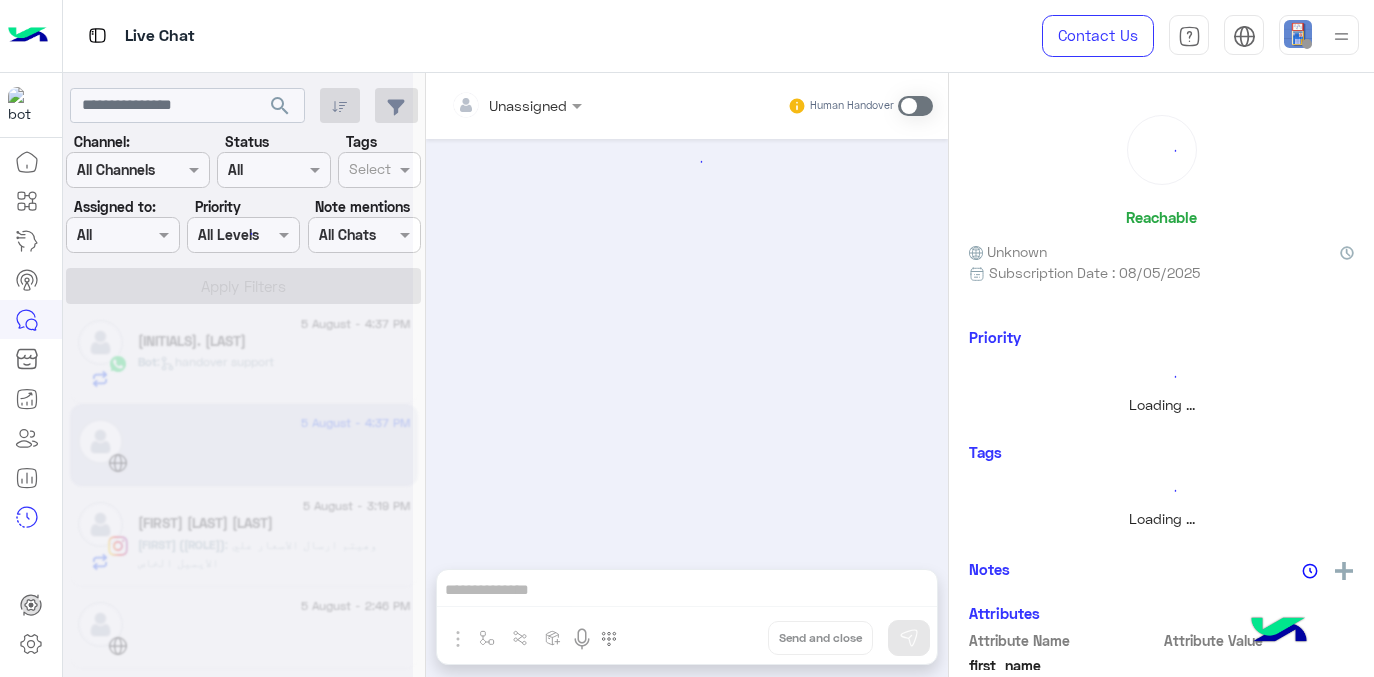 scroll, scrollTop: 0, scrollLeft: 0, axis: both 